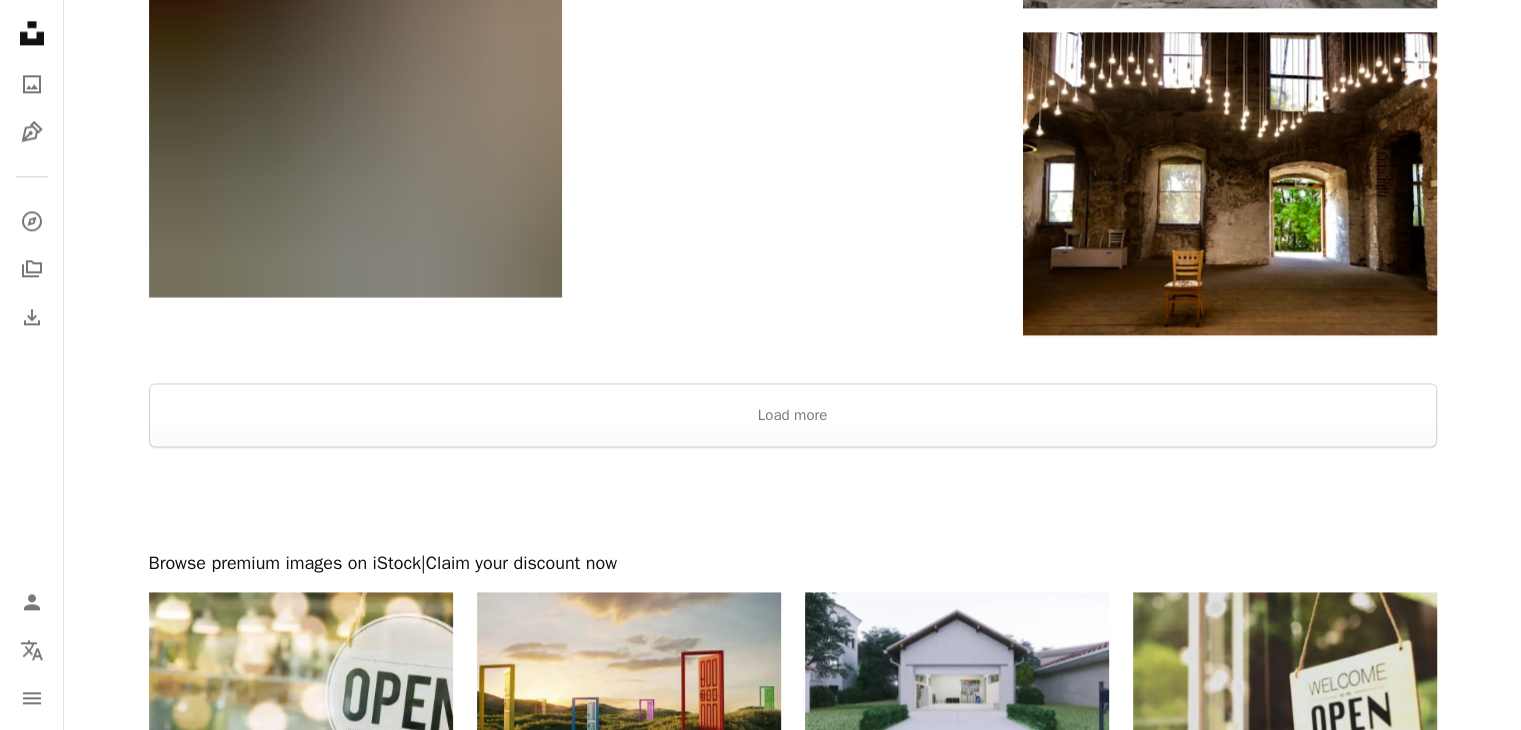 scroll, scrollTop: 10227, scrollLeft: 0, axis: vertical 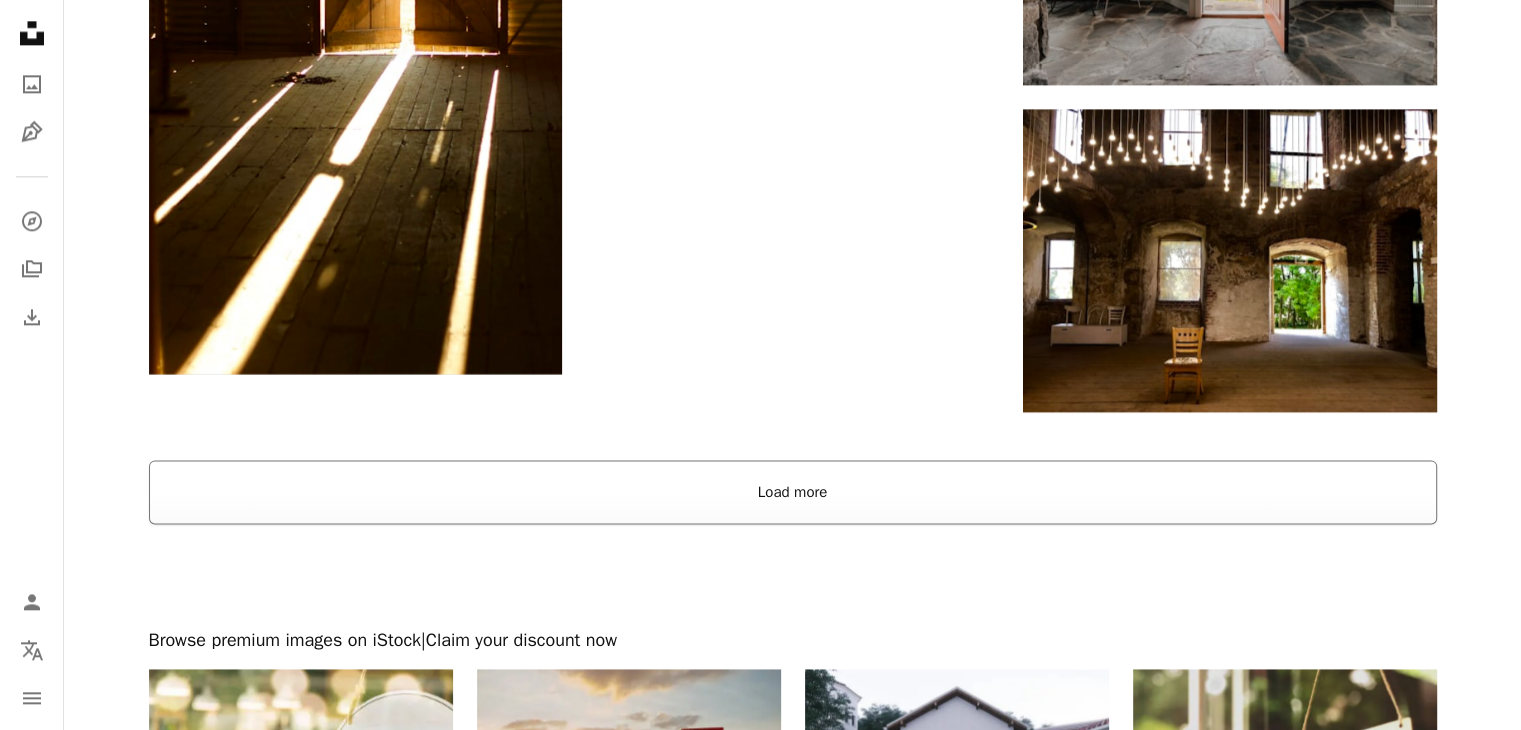click on "Load more" at bounding box center [793, 492] 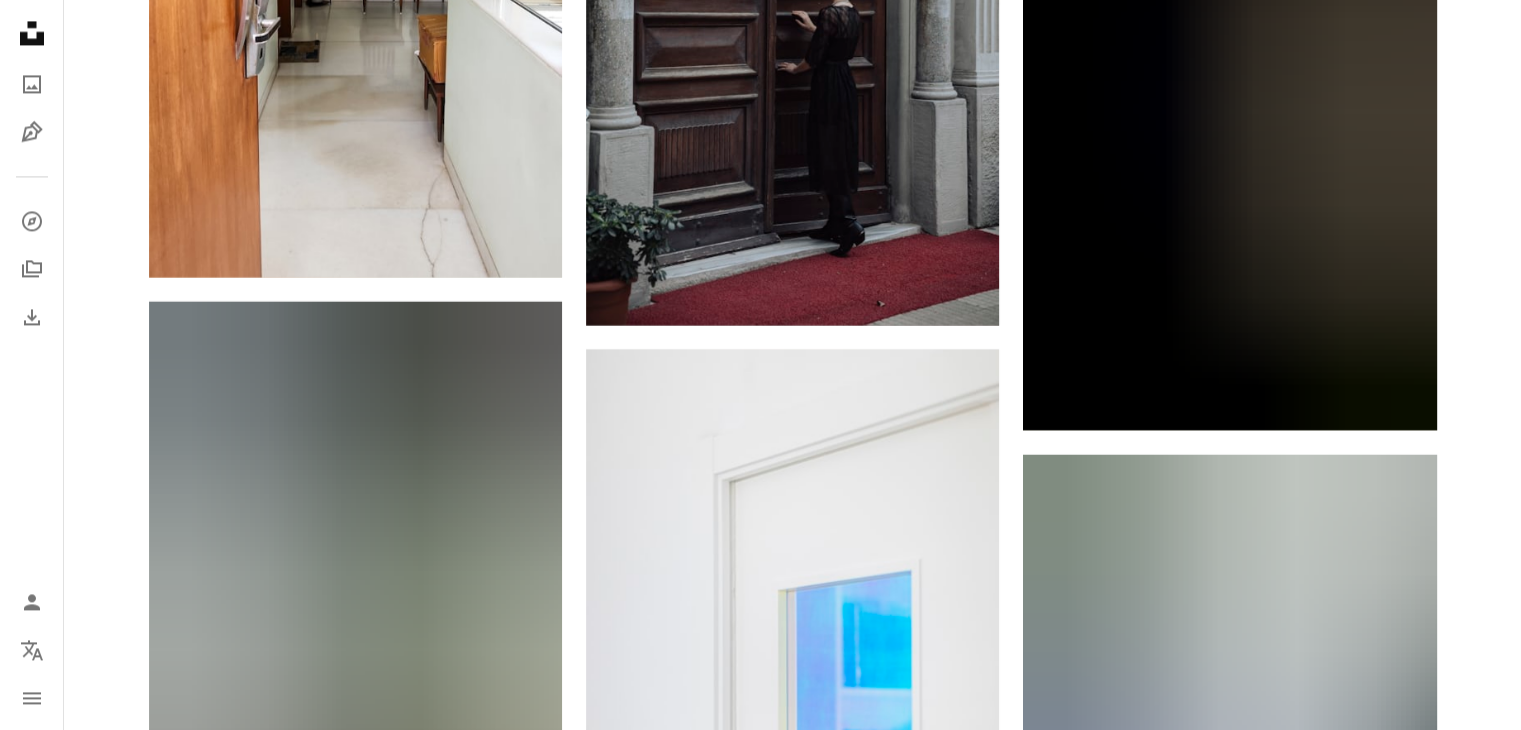 scroll, scrollTop: 41138, scrollLeft: 0, axis: vertical 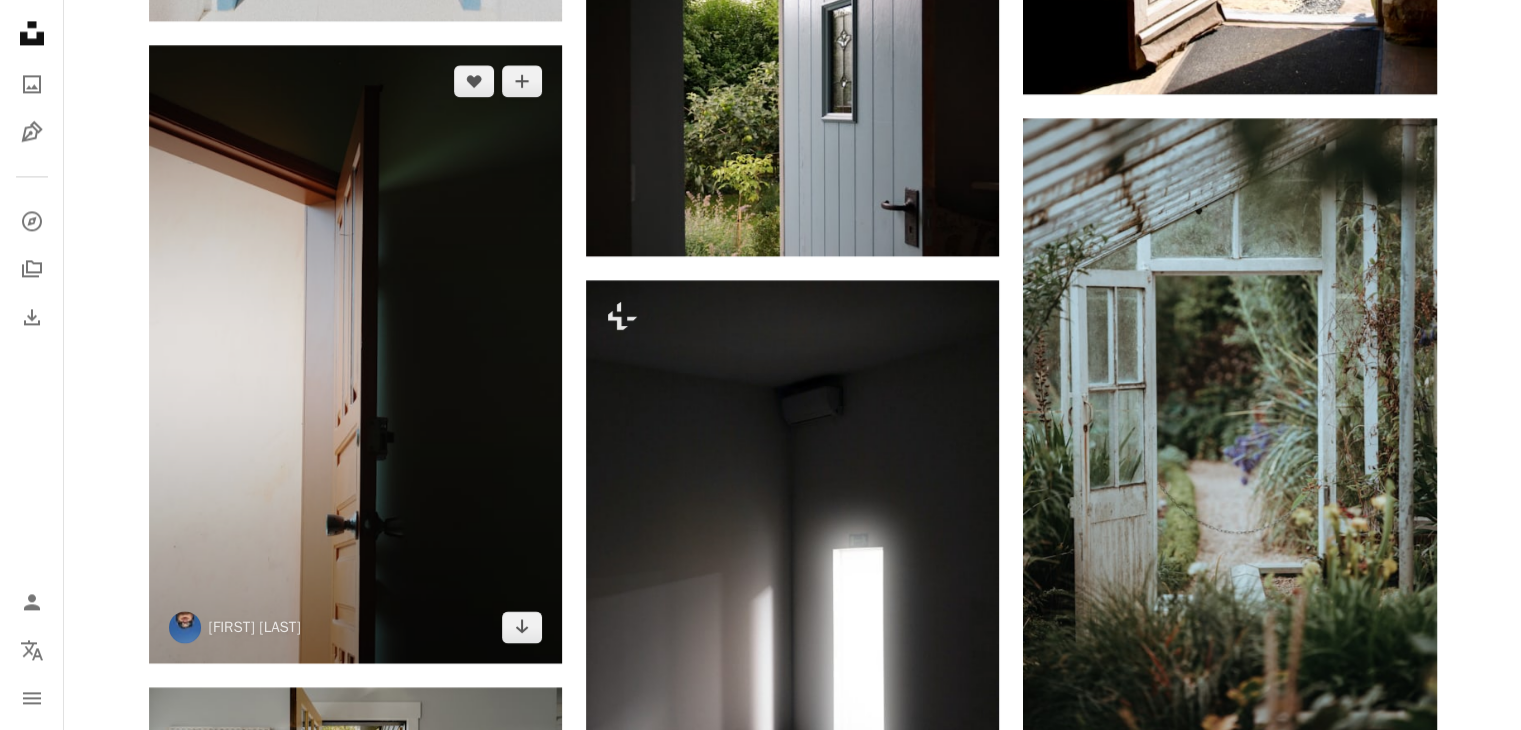 click at bounding box center [355, 354] 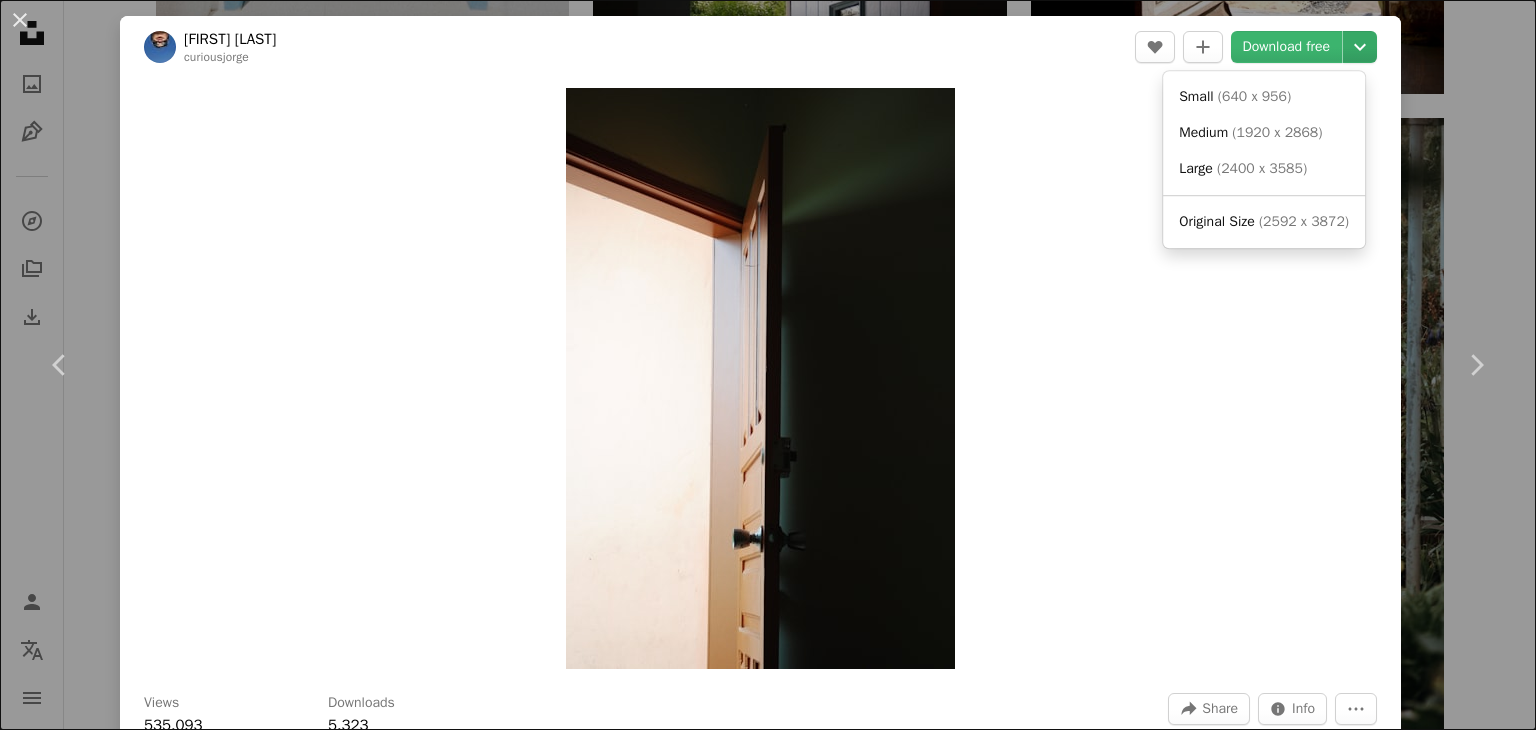 click on "Chevron down" 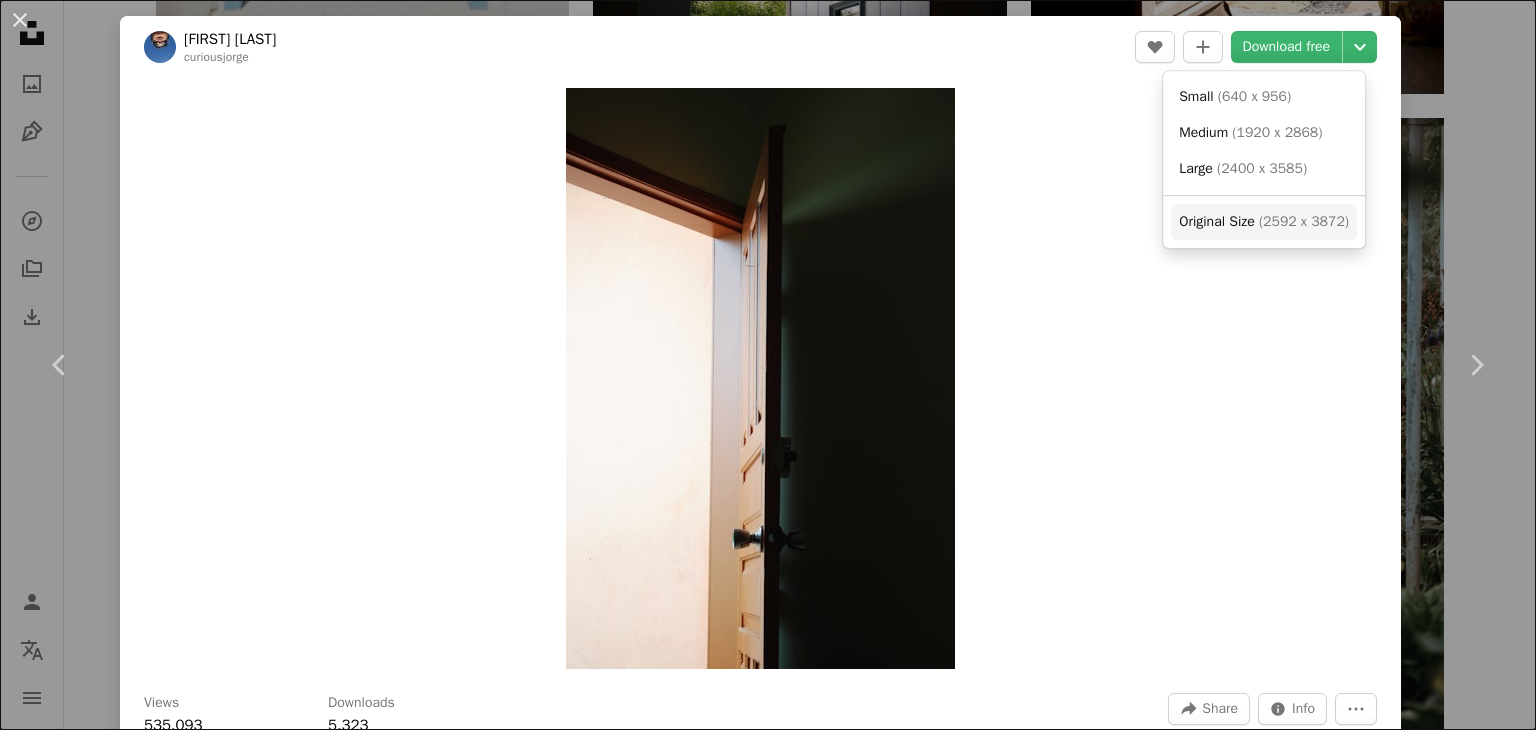 click on "( [NUMBER] x [NUMBER] )" at bounding box center [1304, 221] 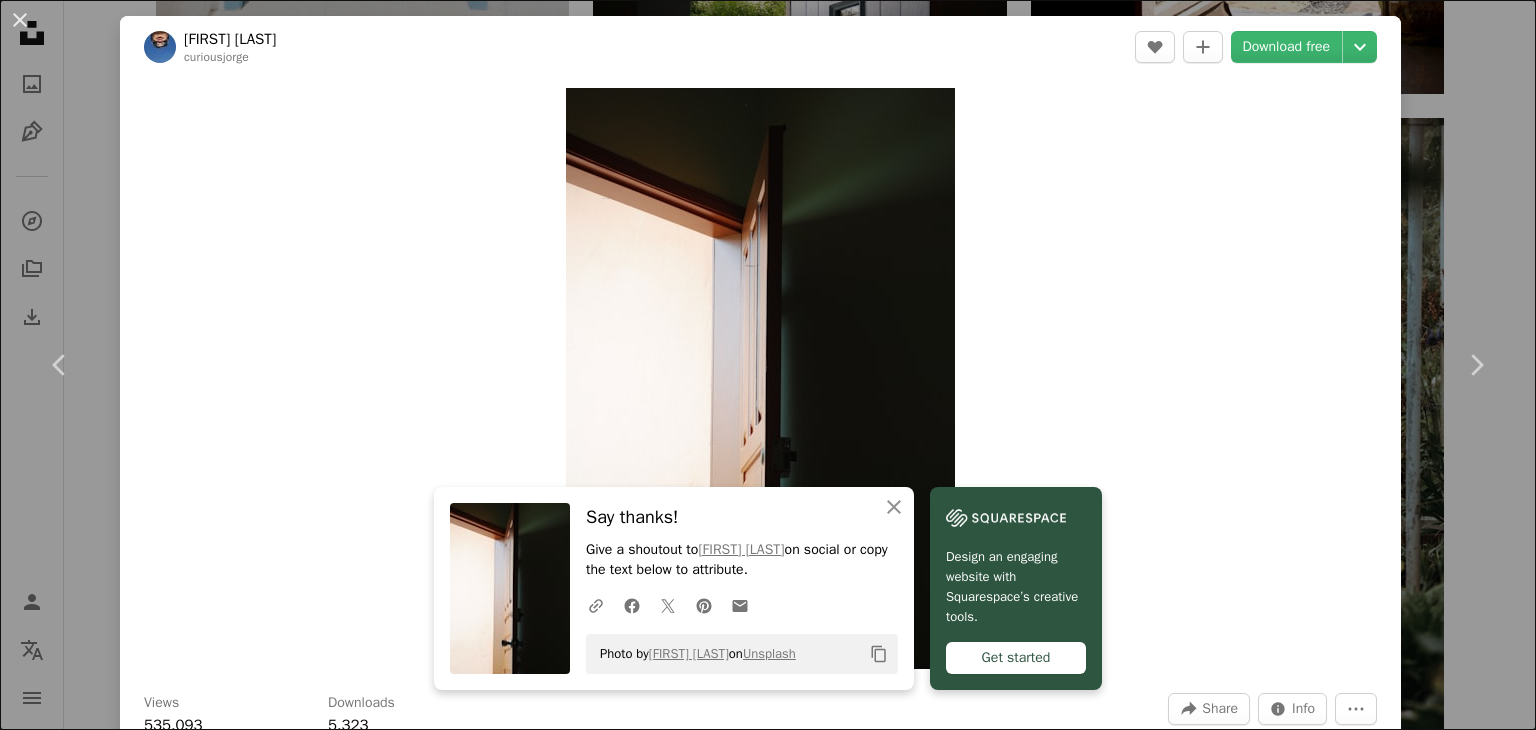 click on "An X shape Chevron left Chevron right An X shape Close Say thanks! Give a shoutout to  [FIRST] [LAST]  on social or copy the text below to attribute. A URL sharing icon (chains) Facebook icon X (formerly Twitter) icon Pinterest icon An envelope Photo by  [FIRST] [LAST]  on  Unsplash
Copy content [FIRST] [LAST] Available for hire A checkmark inside of a circle A heart A plus sign Download free Chevron down Zoom in Views [NUMBER] Downloads [NUMBER] A forward-right arrow Share Info icon Info More Actions Calendar outlined Published on  [MONTH] [DAY], [YEAR] Camera NIKON CORPORATION, NIKON D3000 Safety Free to use under the  Unsplash License door home decor home office home interior home design doorway door open door handle interior design brown indoors sliding door Free images Browse premium related images on iStock  |  Save 20% with code UNSPLASH20 View more on iStock  ↗ Related images A heart A plus sign [FIRST] [LAST] Available for hire A checkmark inside of a circle A heart Mak" at bounding box center (768, 365) 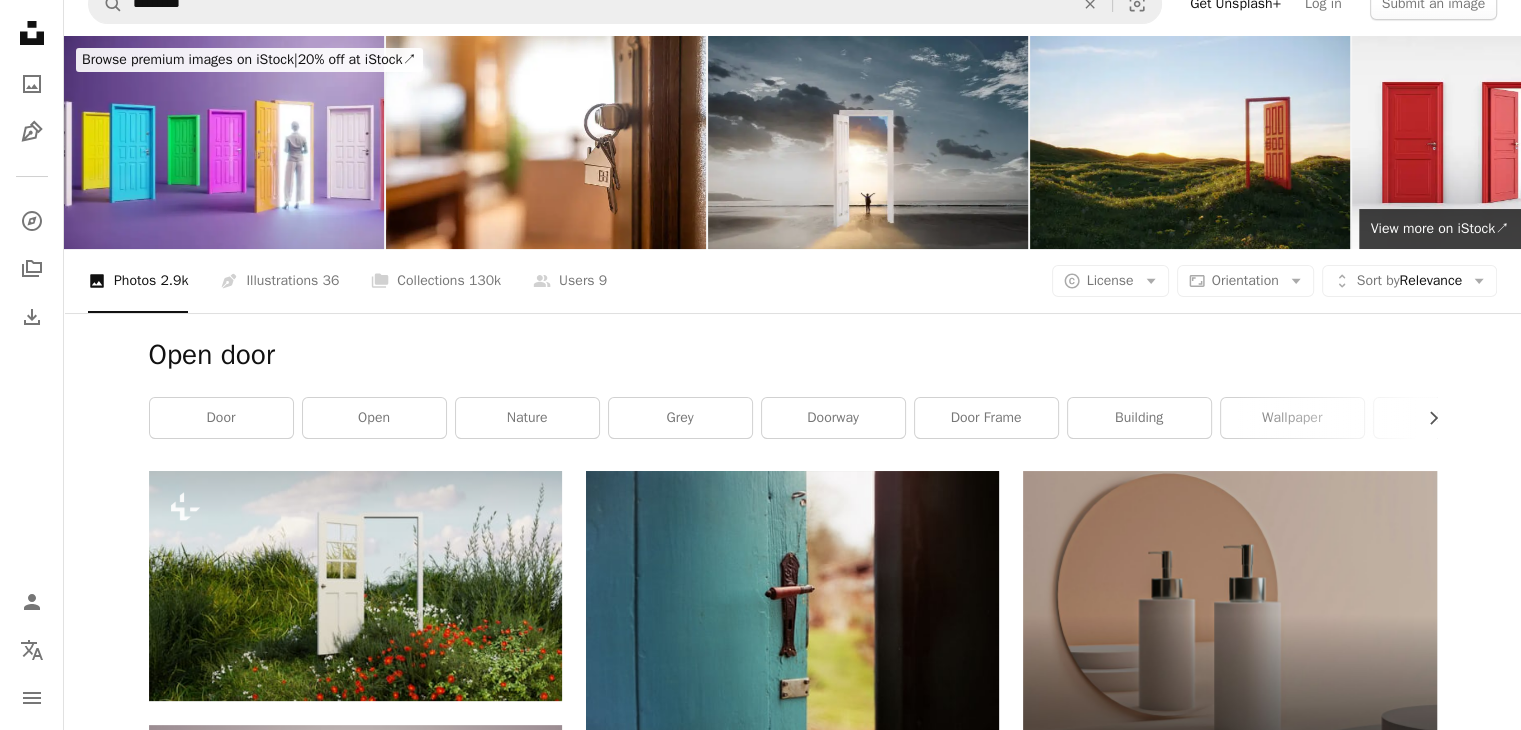 scroll, scrollTop: 0, scrollLeft: 0, axis: both 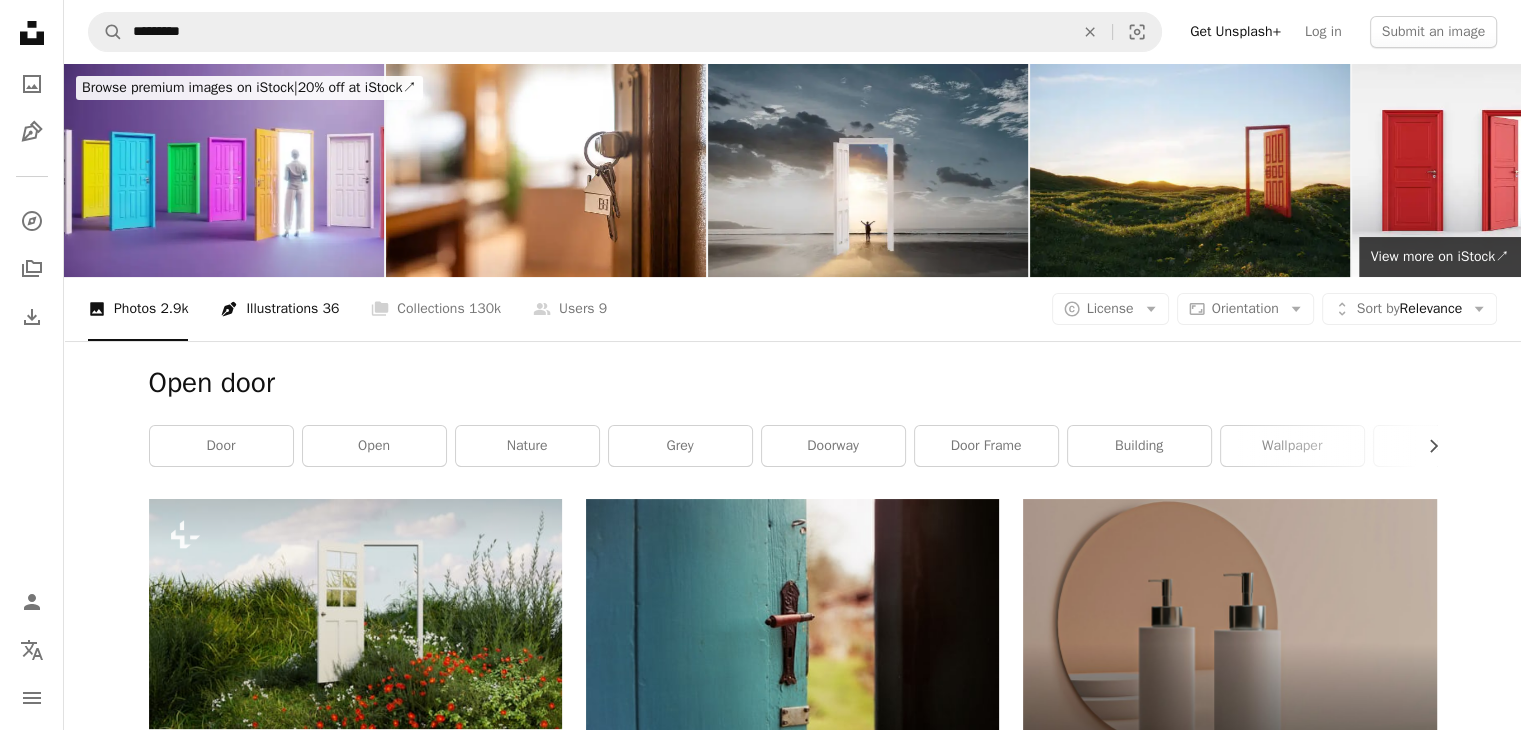 click on "Pen Tool Illustrations   36" at bounding box center [279, 309] 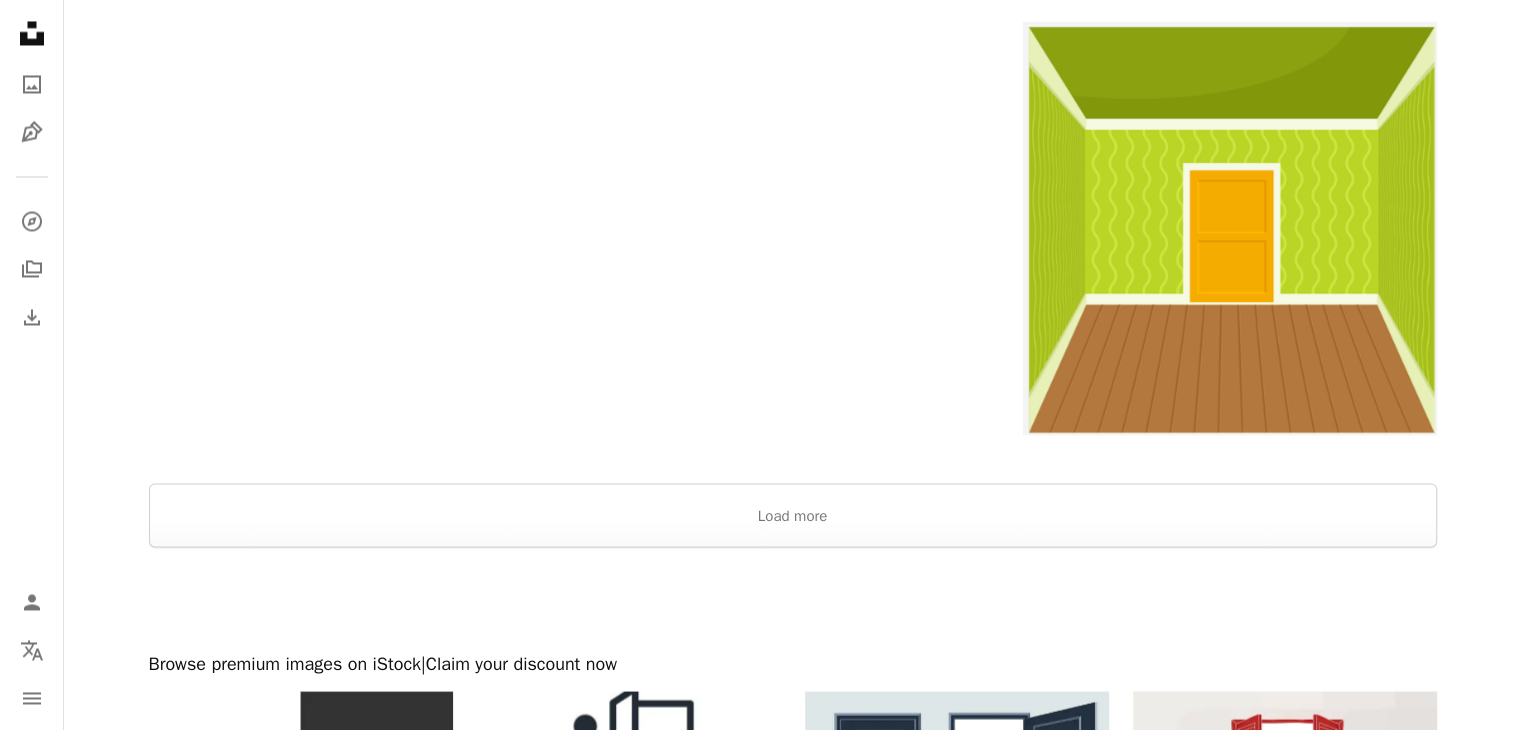scroll, scrollTop: 3635, scrollLeft: 0, axis: vertical 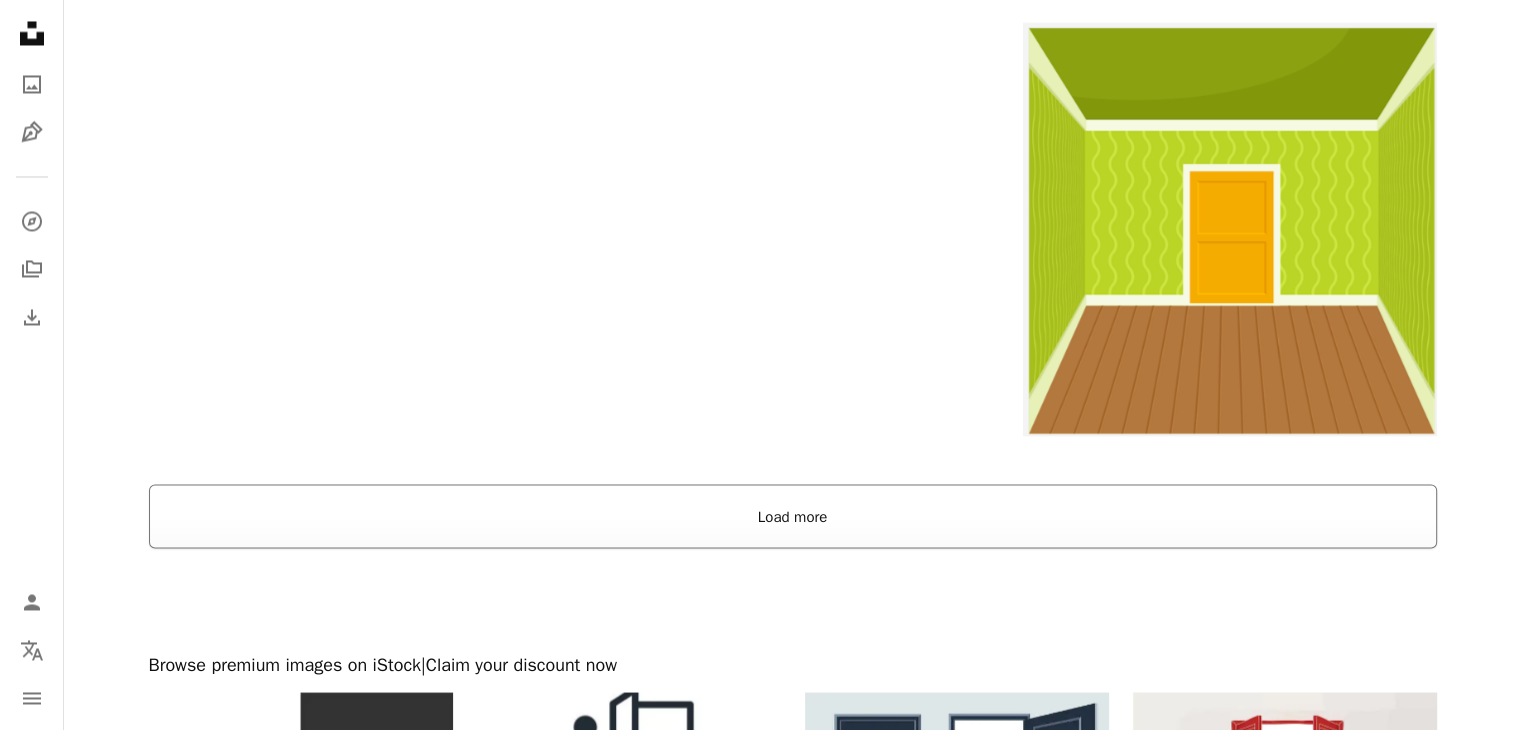 click on "Load more" at bounding box center (793, 516) 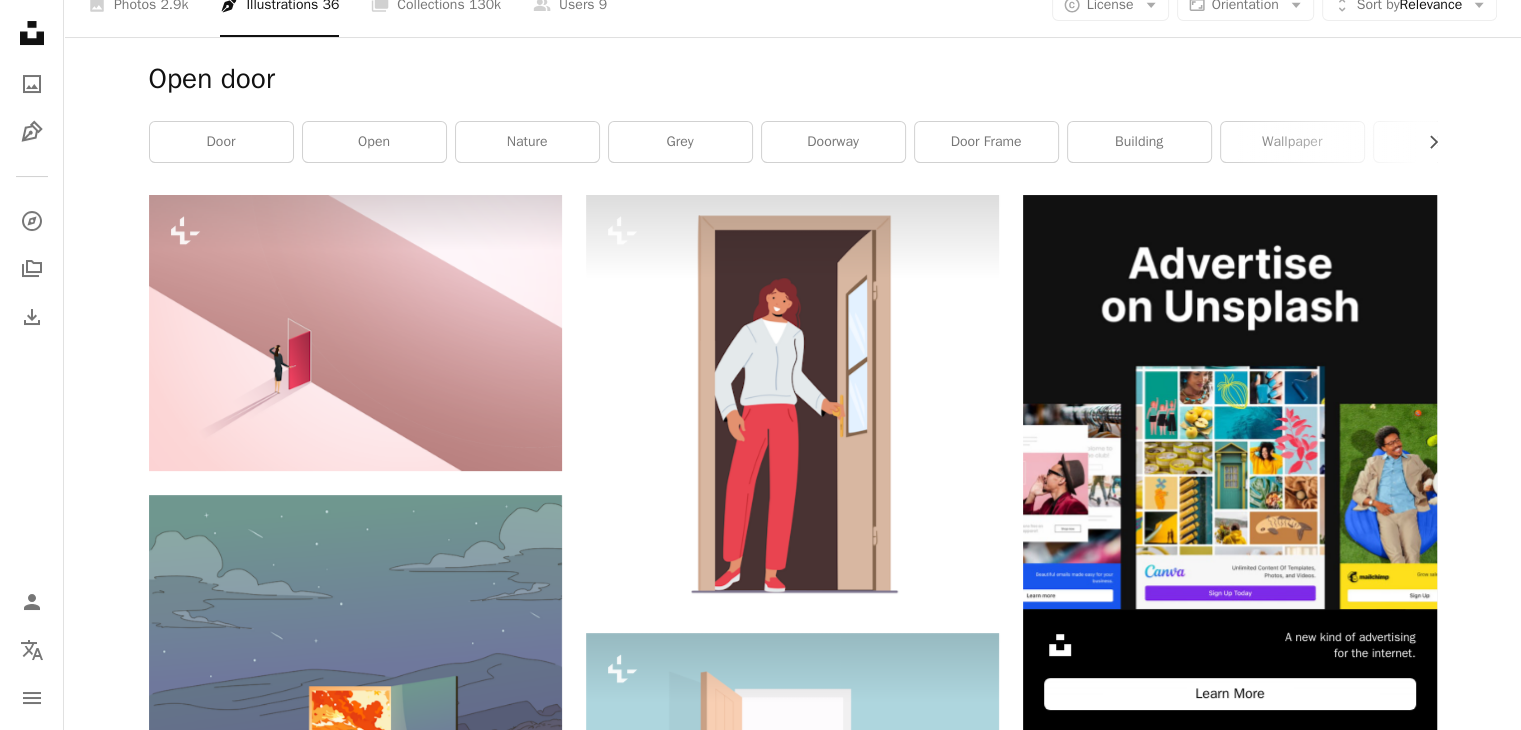scroll, scrollTop: 0, scrollLeft: 0, axis: both 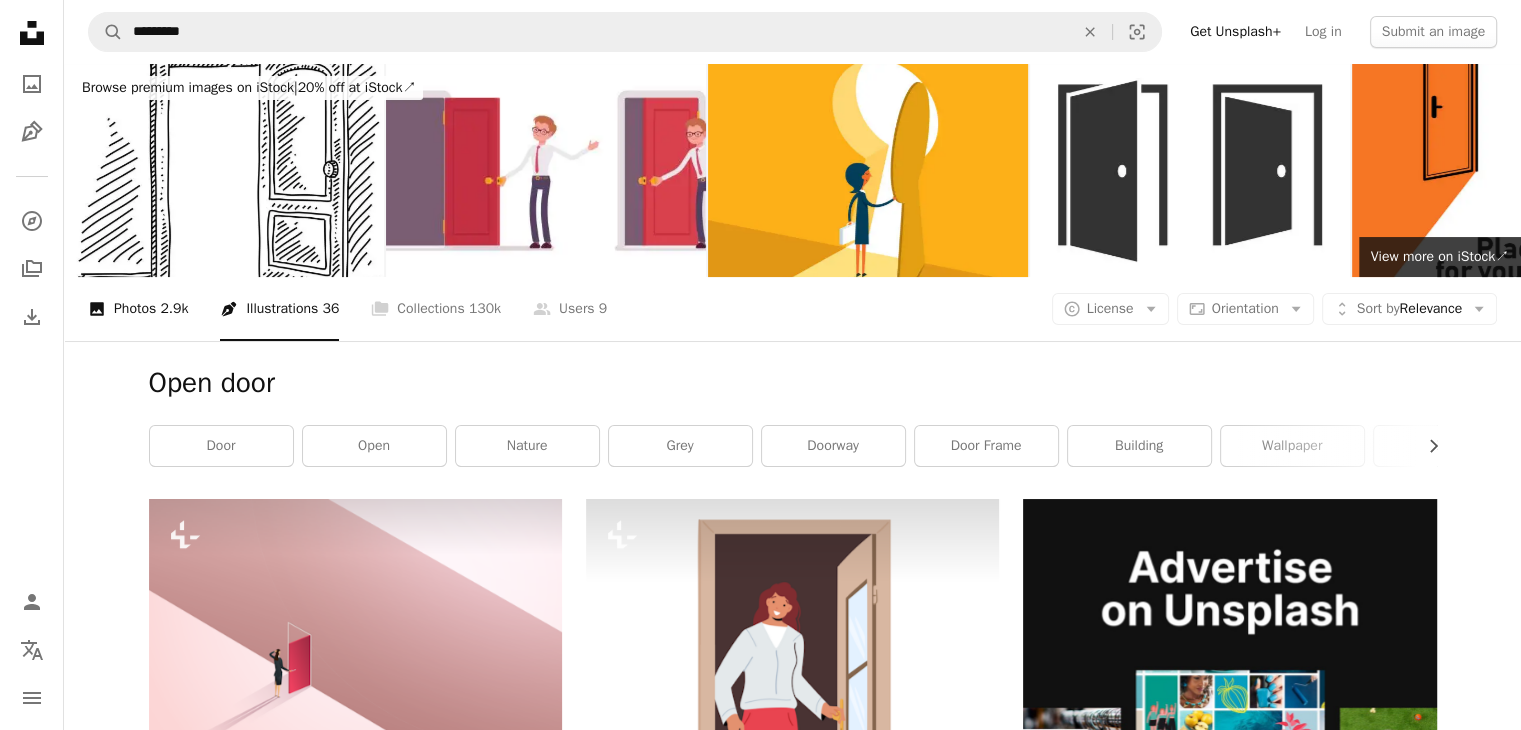 click on "A photo Photos   2.9k" at bounding box center [138, 309] 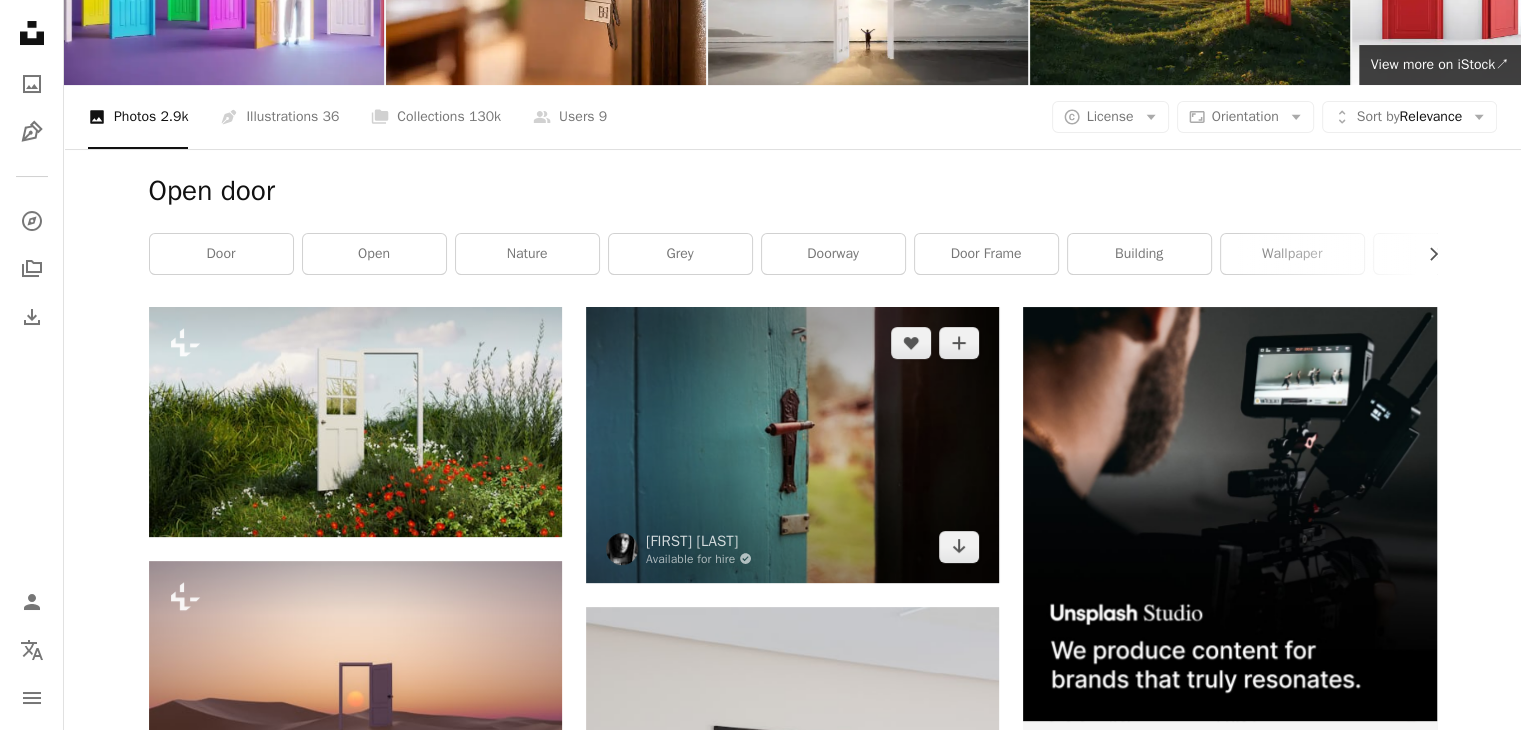 scroll, scrollTop: 107, scrollLeft: 0, axis: vertical 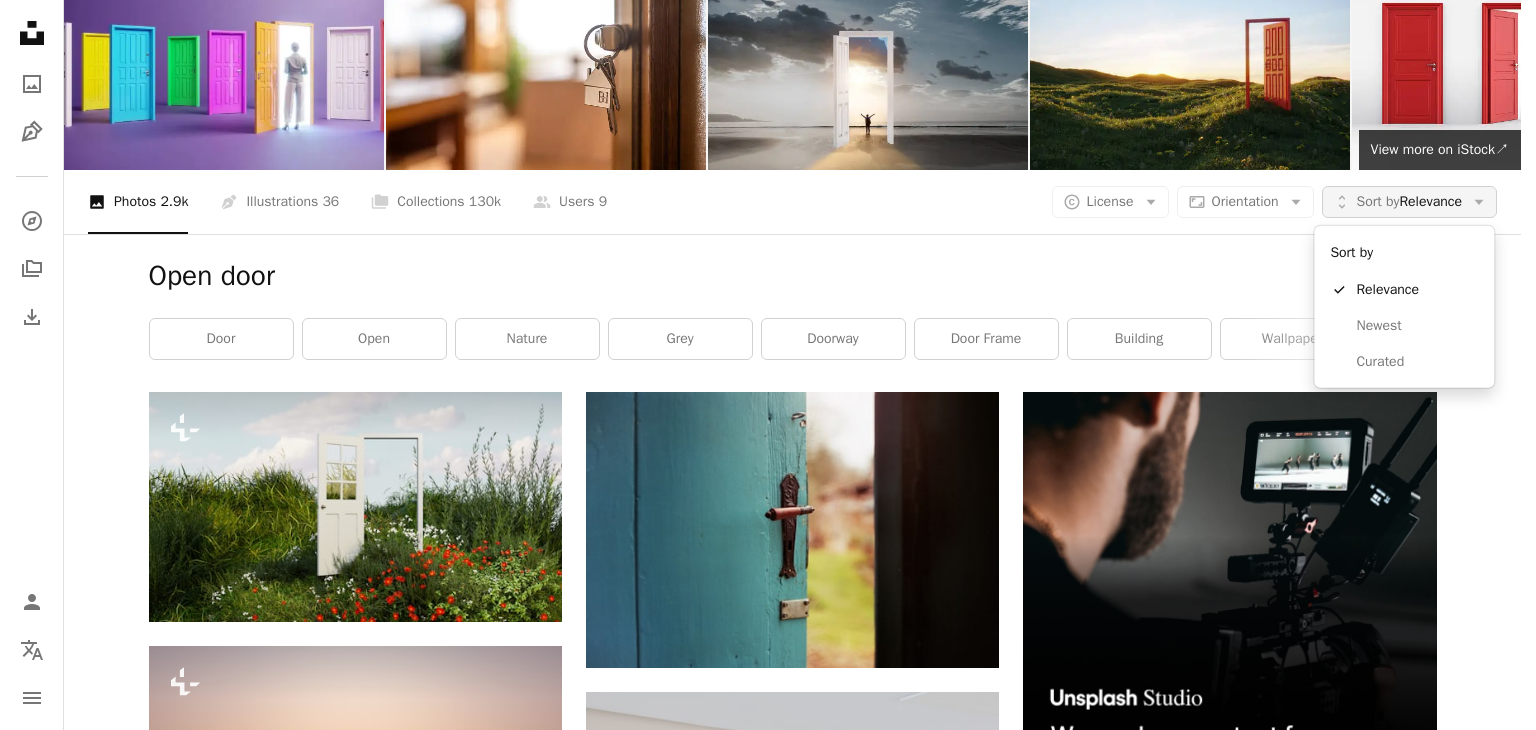 click on "Sort by  Relevance" at bounding box center [1409, 202] 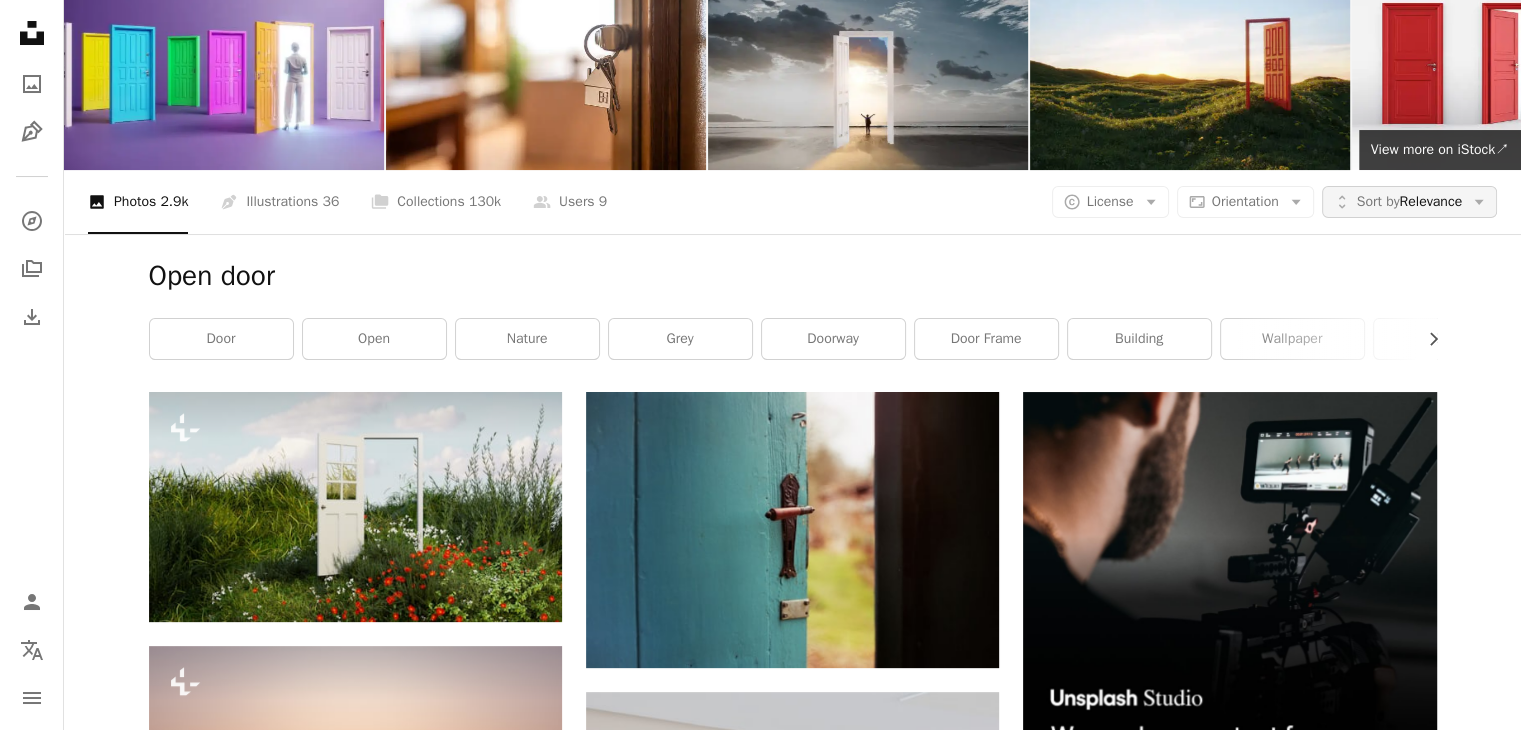 click on "Sort by  Relevance" at bounding box center (1409, 202) 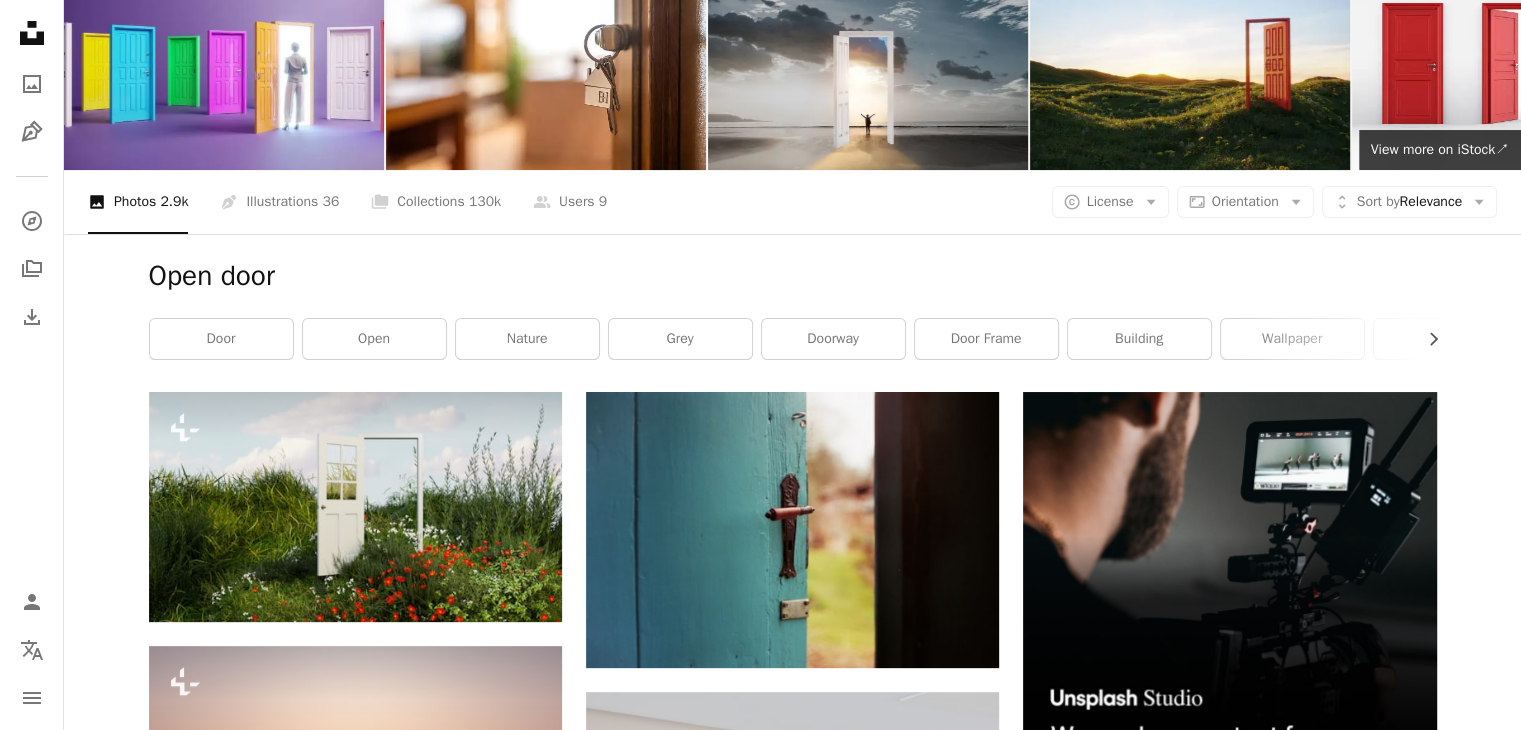 scroll, scrollTop: 45795, scrollLeft: 0, axis: vertical 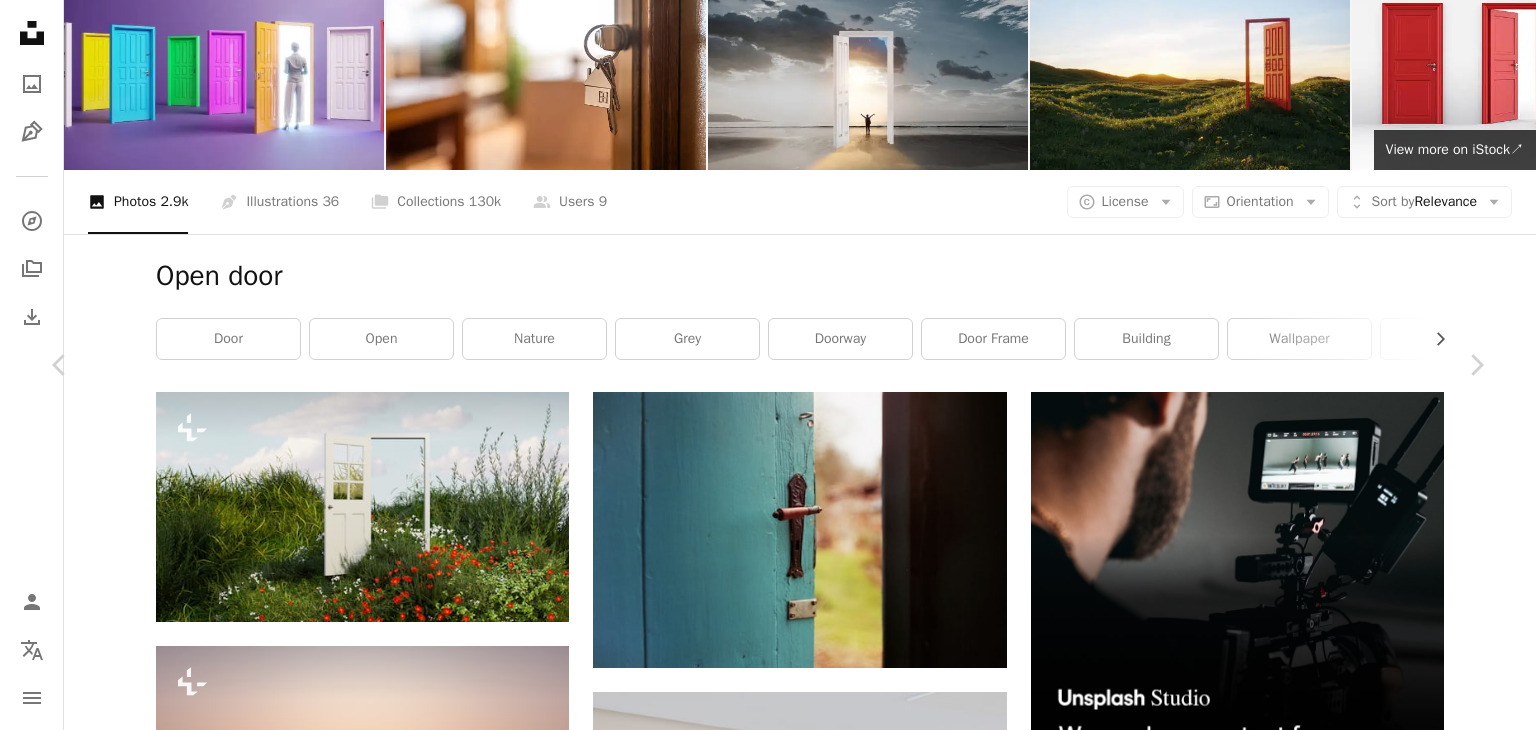 click on "Chevron down" 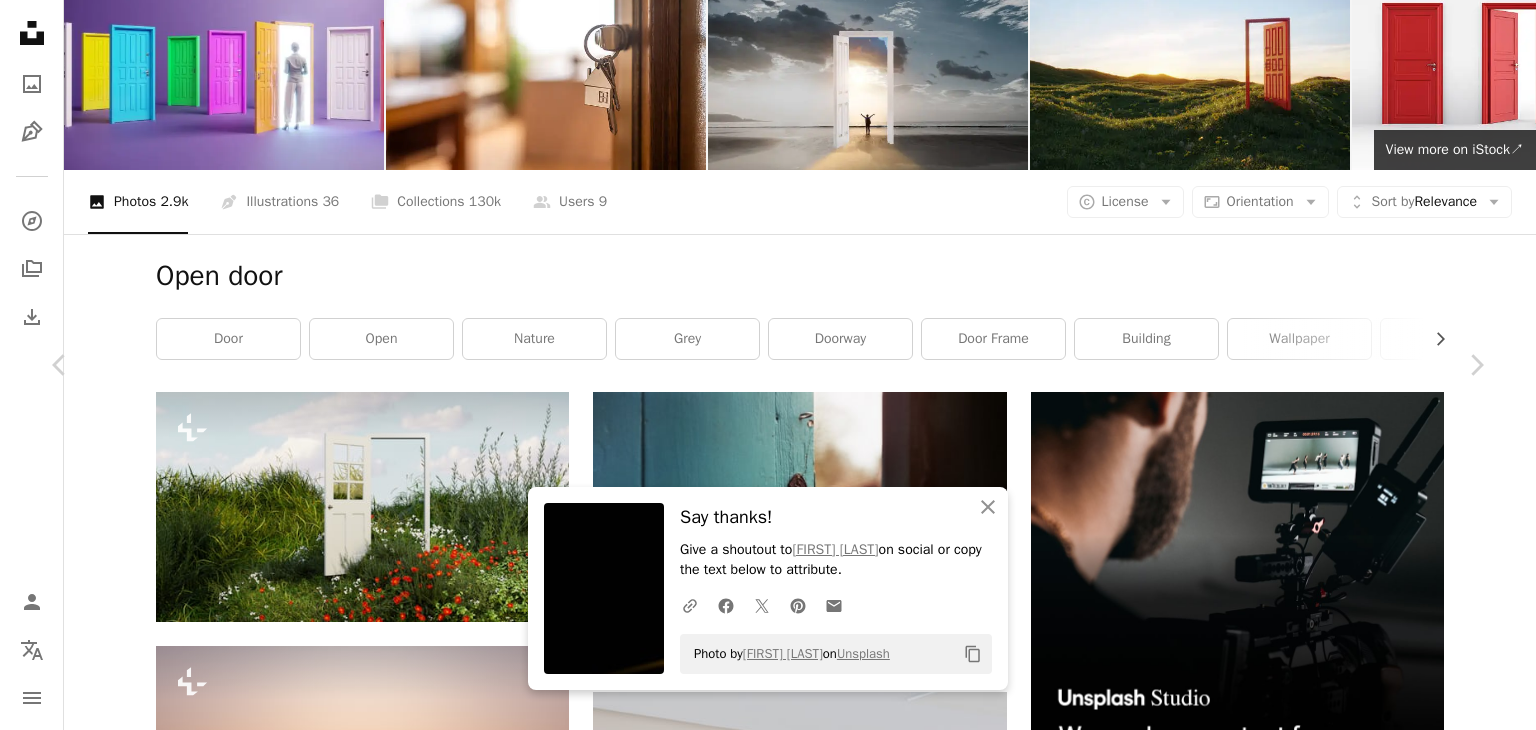 click on "An X shape Chevron left Chevron right An X shape Close Say thanks! Give a shoutout to  [FIRST] [LAST]  on social or copy the text below to attribute. A URL sharing icon (chains) Facebook icon X (formerly Twitter) icon Pinterest icon An envelope Photo by  [FIRST] [LAST]  on  Unsplash
Copy content [FIRST] [LAST] Available for hire A checkmark inside of a circle A heart A plus sign Download free Chevron down Zoom in Views [NUMBER] Downloads [NUMBER] A forward-right arrow Share Info icon Info More Actions slightly open door shadow and light Calendar outlined Published on  [MONTH] [DAY], [YEAR] Camera Canon, EOS R6 Safety Free to use under the  Unsplash License dark black background horror light shadow scary mood door open shadow and light building city black urban lighting brown outdoors town flare Free images Browse premium related images on iStock  |  Save 20% with code UNSPLASH20 View more on iStock  ↗ Related images A heart A plus sign [FIRST] [LAST] Available for hire A checkmark inside of a circle Arrow pointing down A heart For" at bounding box center [768, 53145] 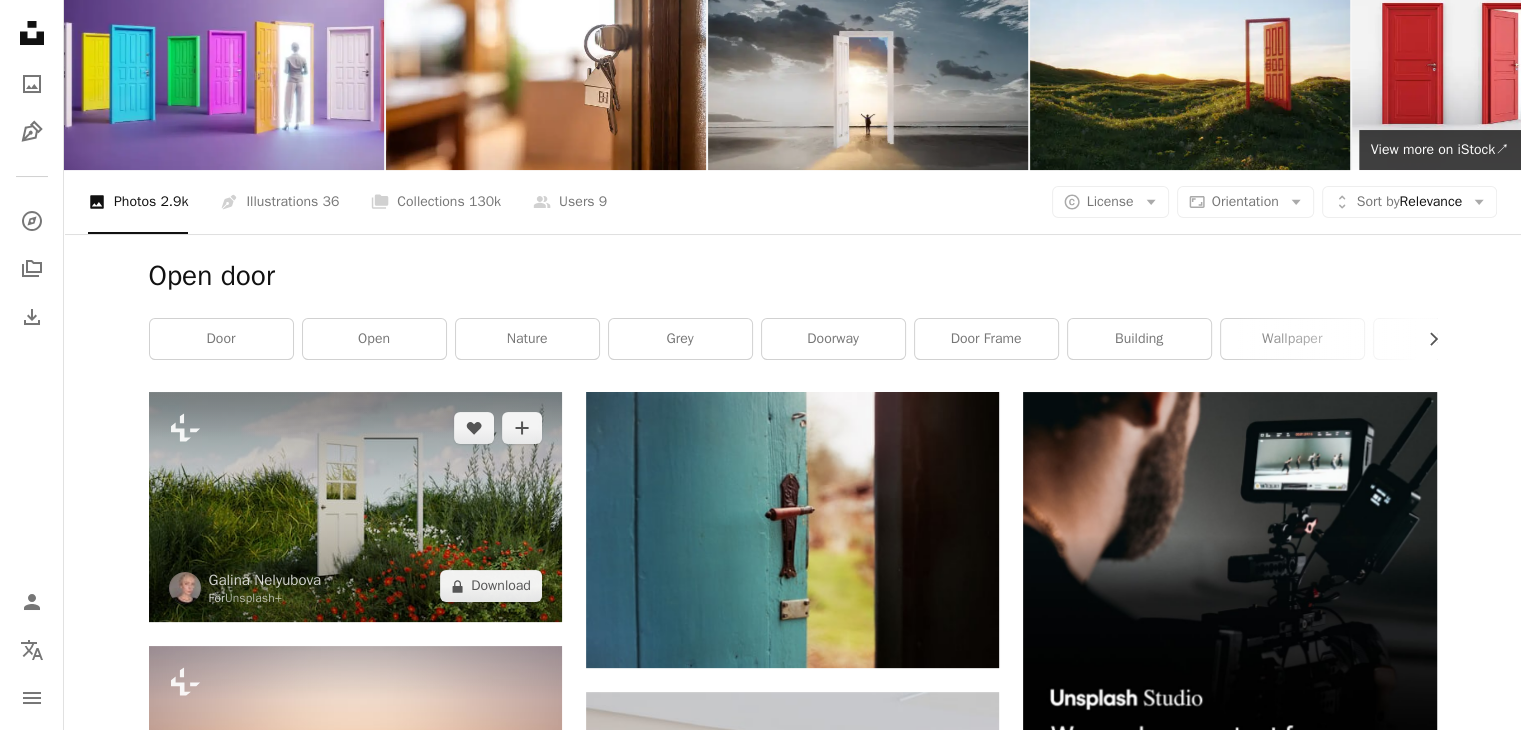 scroll, scrollTop: 0, scrollLeft: 0, axis: both 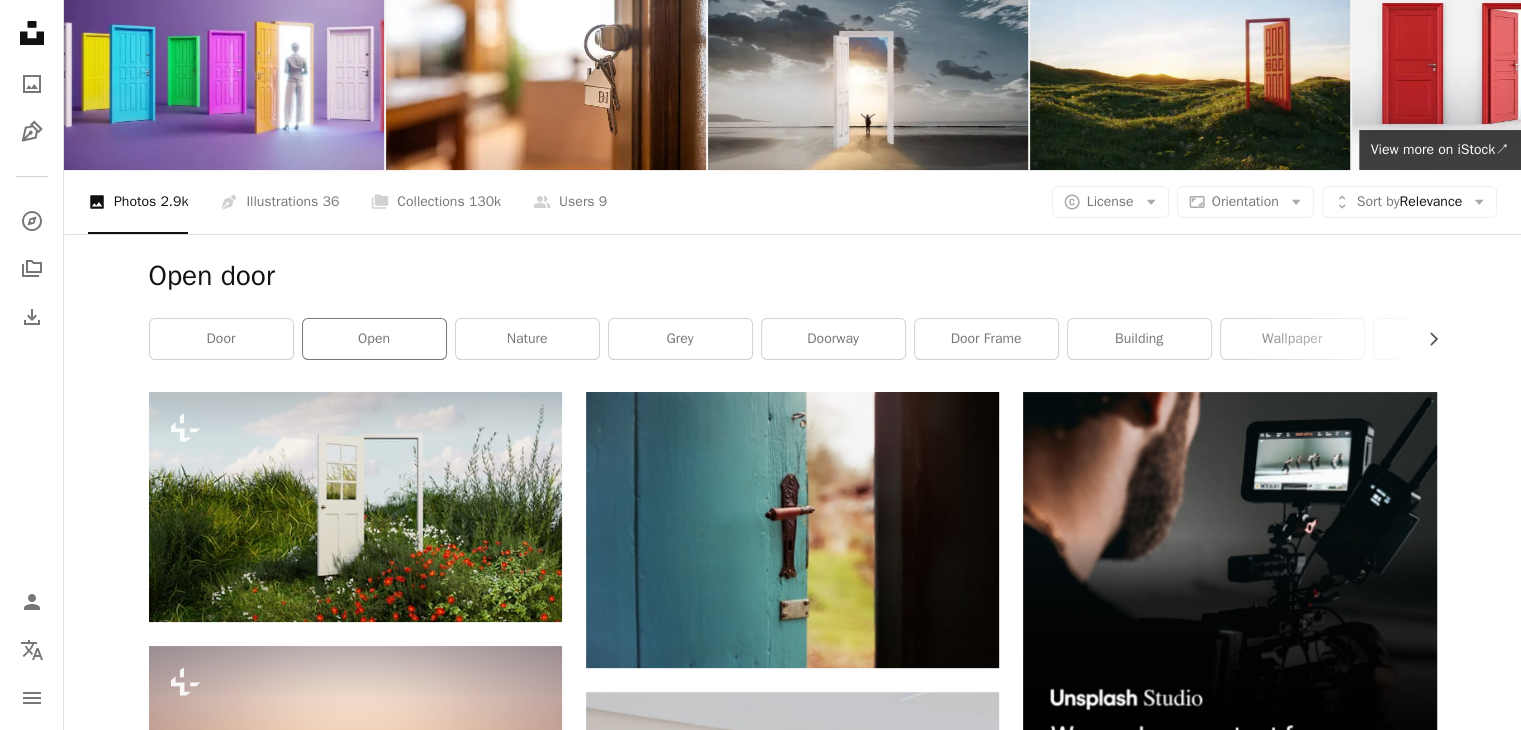 click on "open" at bounding box center (374, 339) 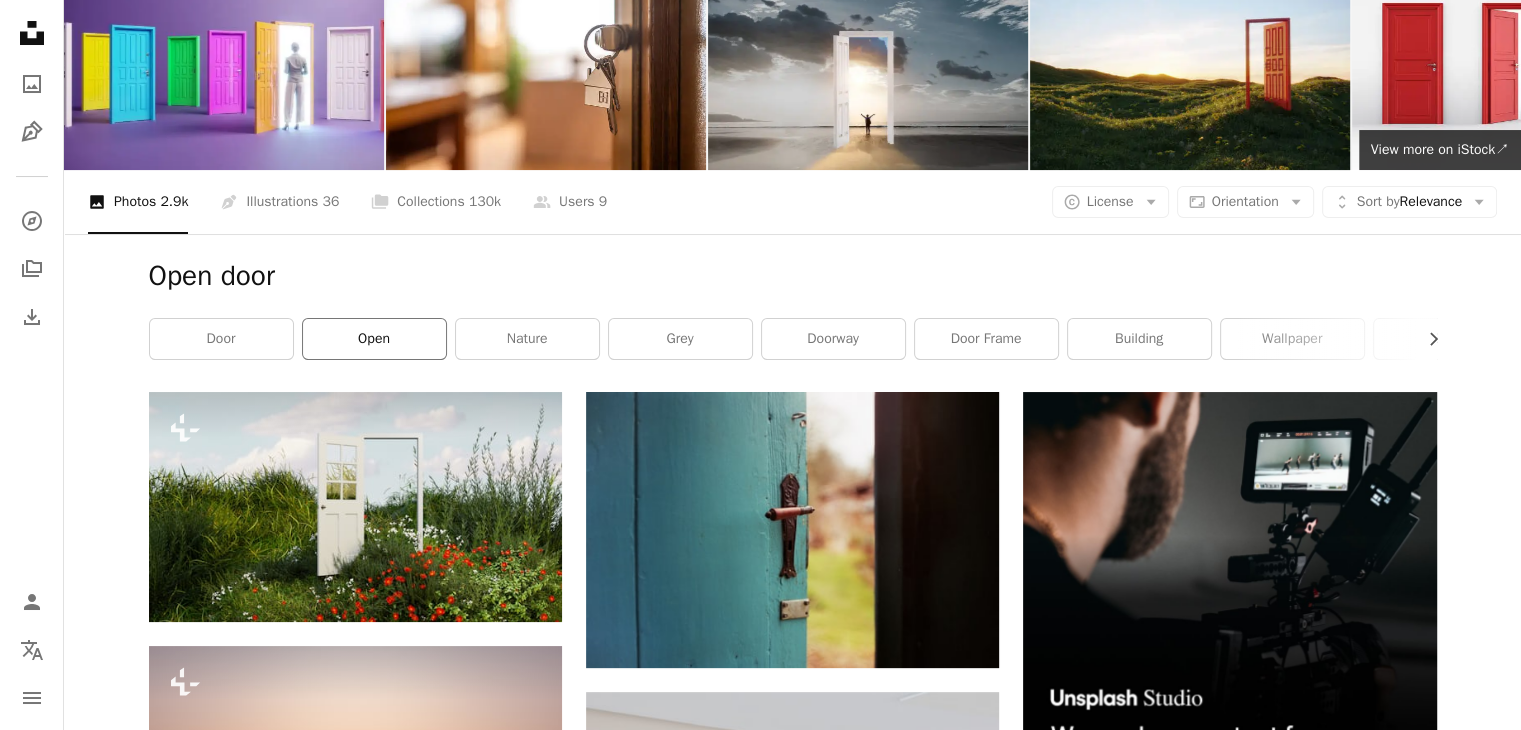 click on "open" at bounding box center (374, 339) 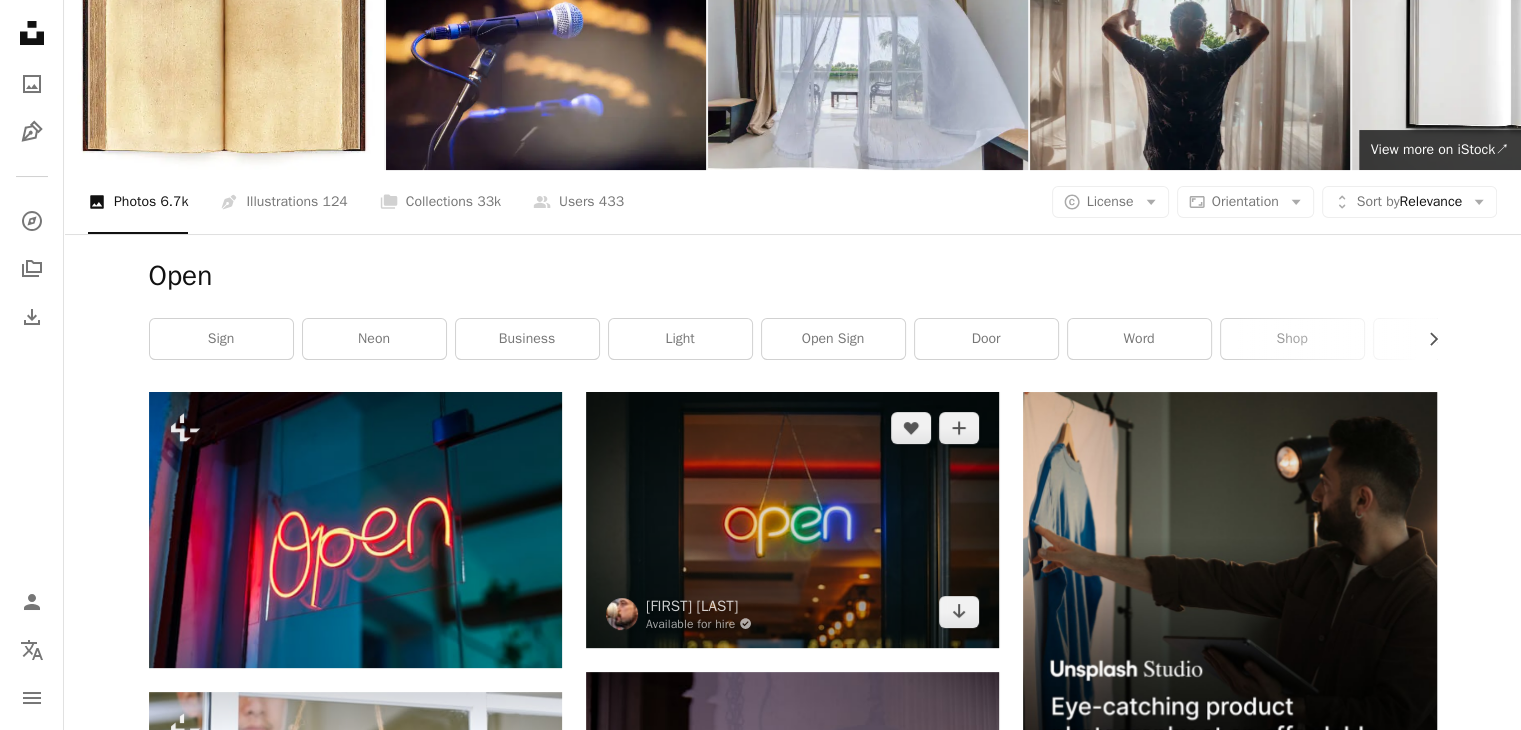 scroll, scrollTop: 0, scrollLeft: 0, axis: both 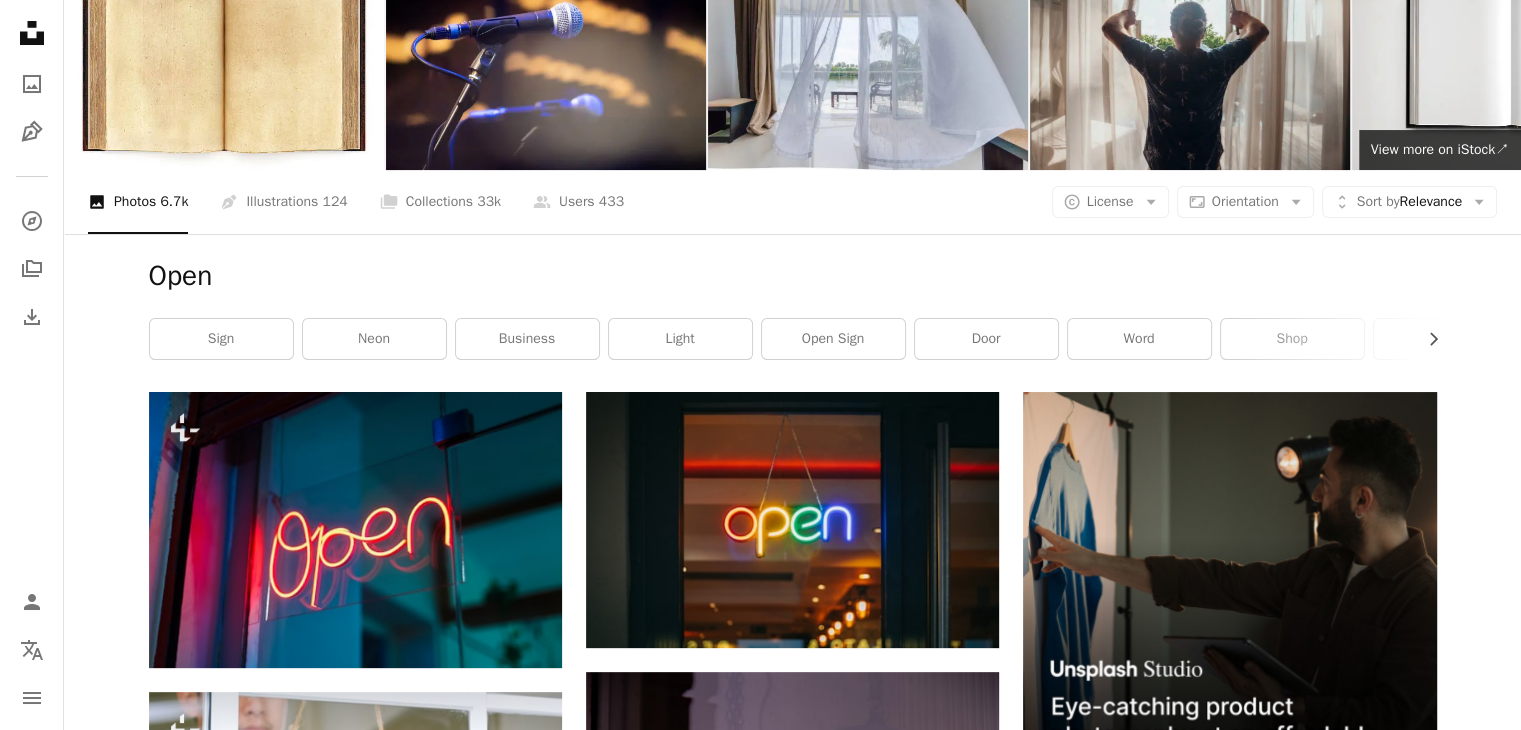 click on "****" at bounding box center [595, -75] 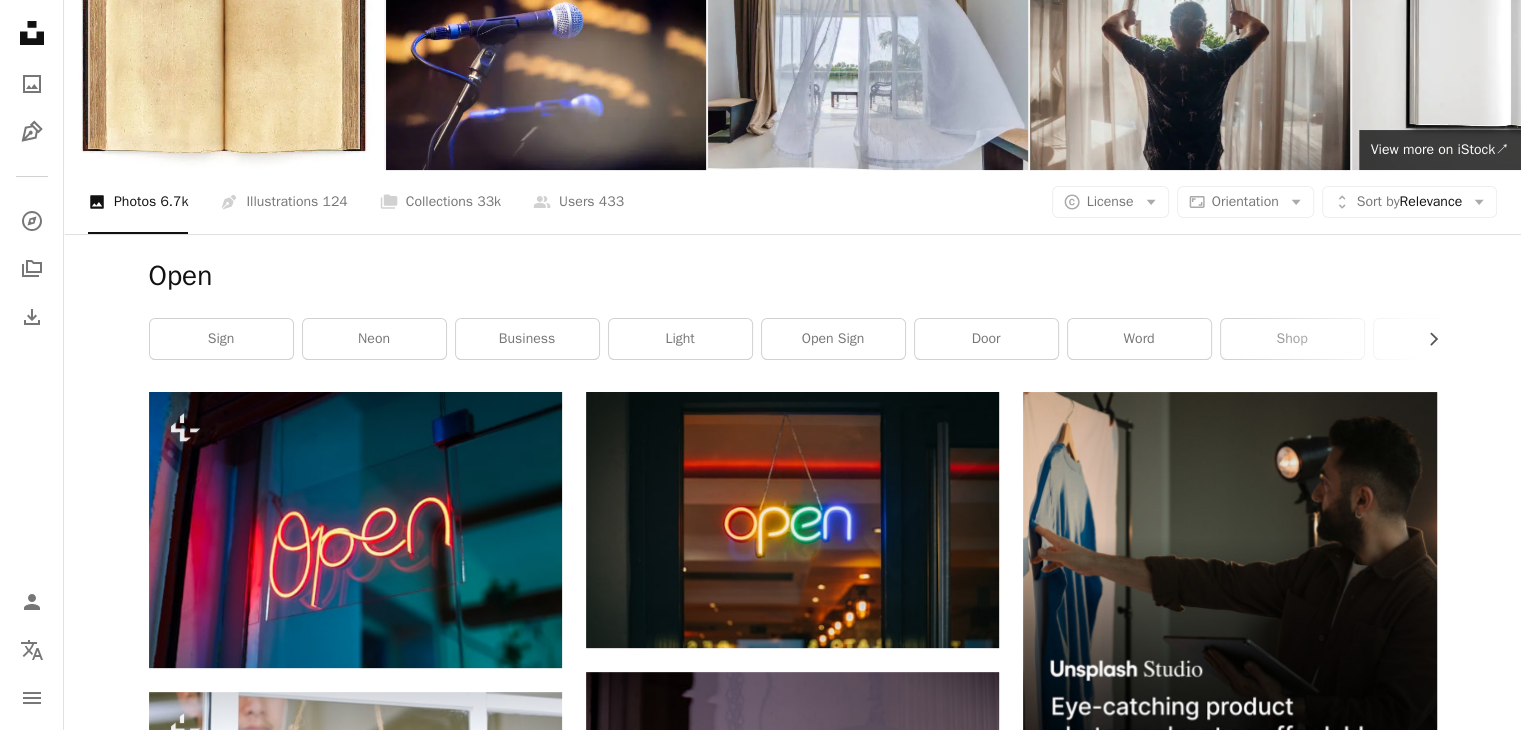 type on "**********" 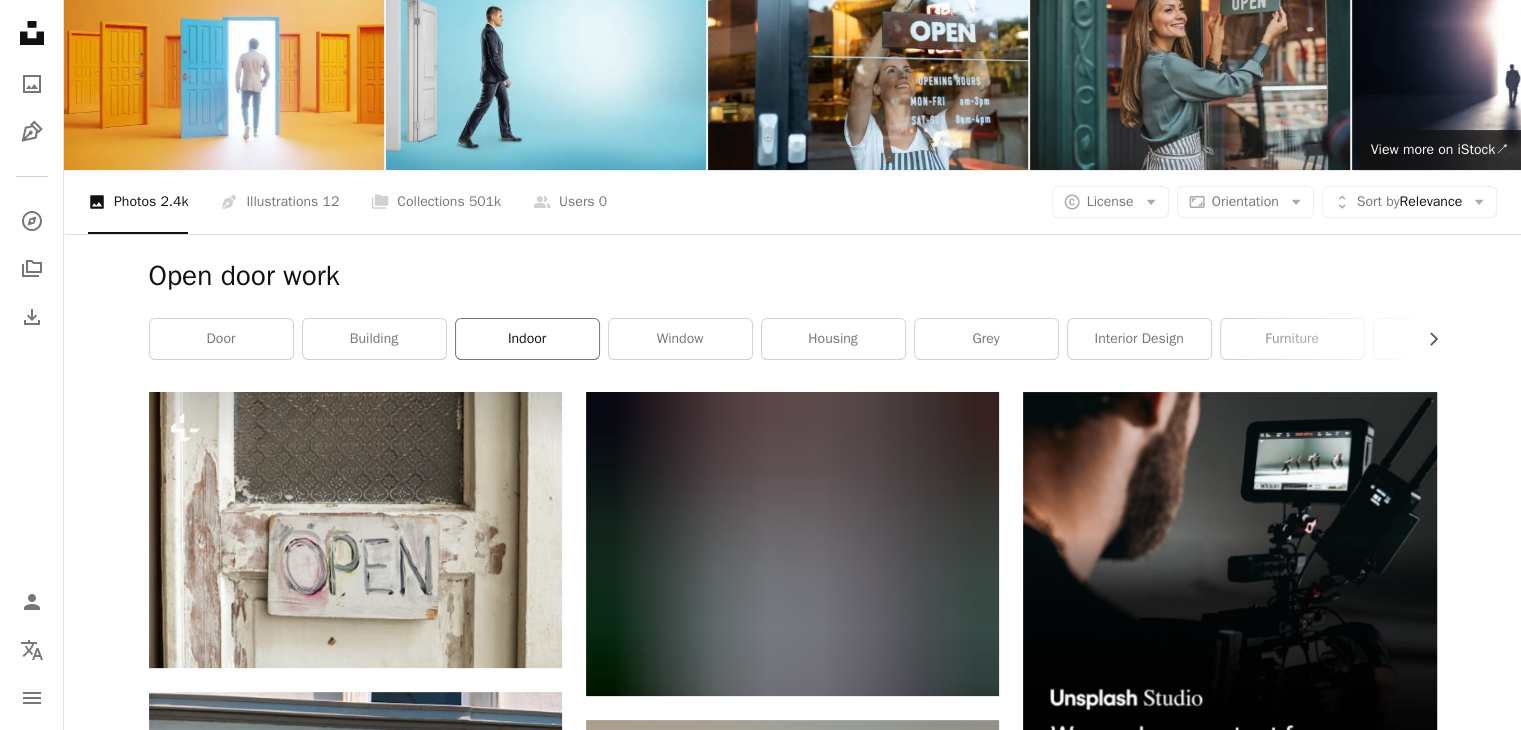 scroll, scrollTop: 4247, scrollLeft: 0, axis: vertical 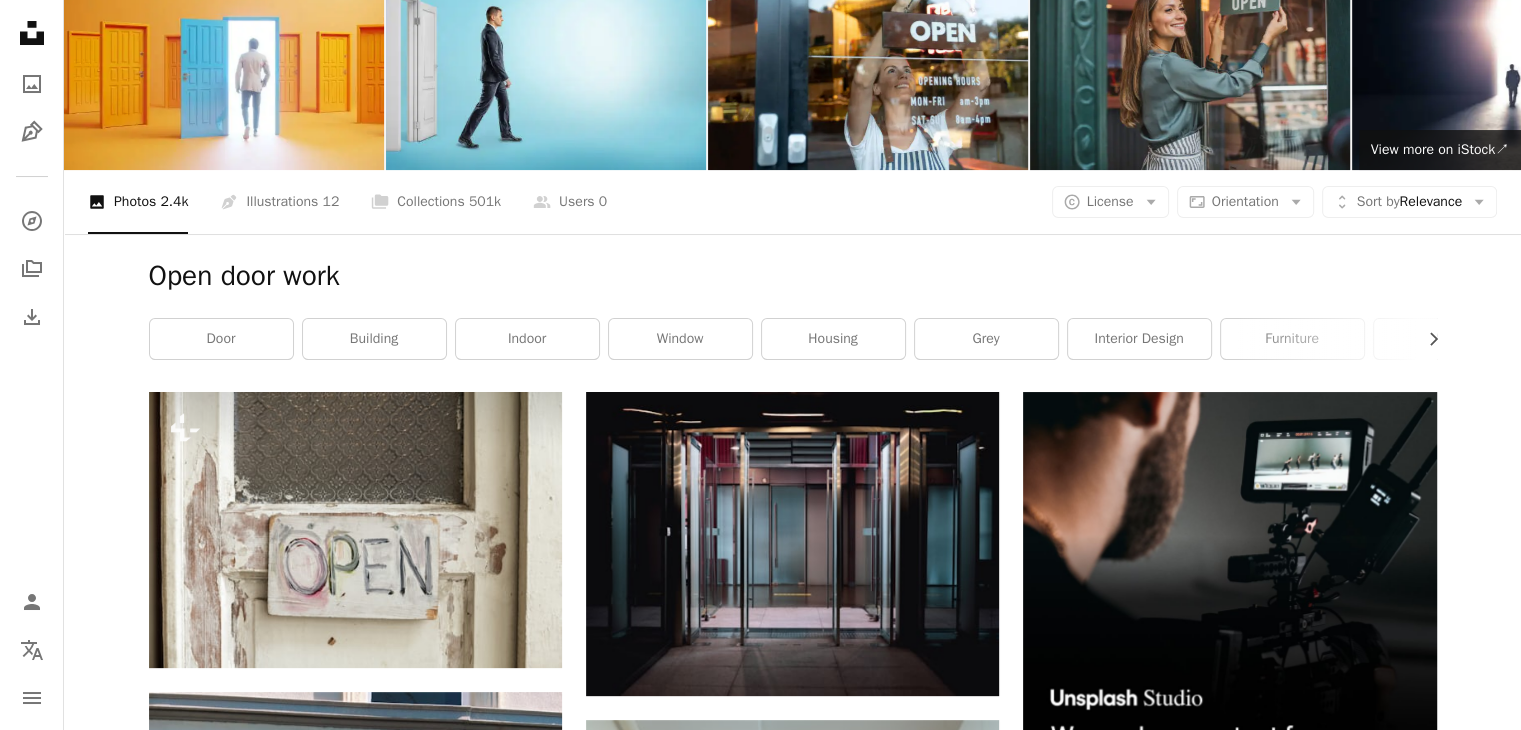 click on "Load more" at bounding box center [793, 4773] 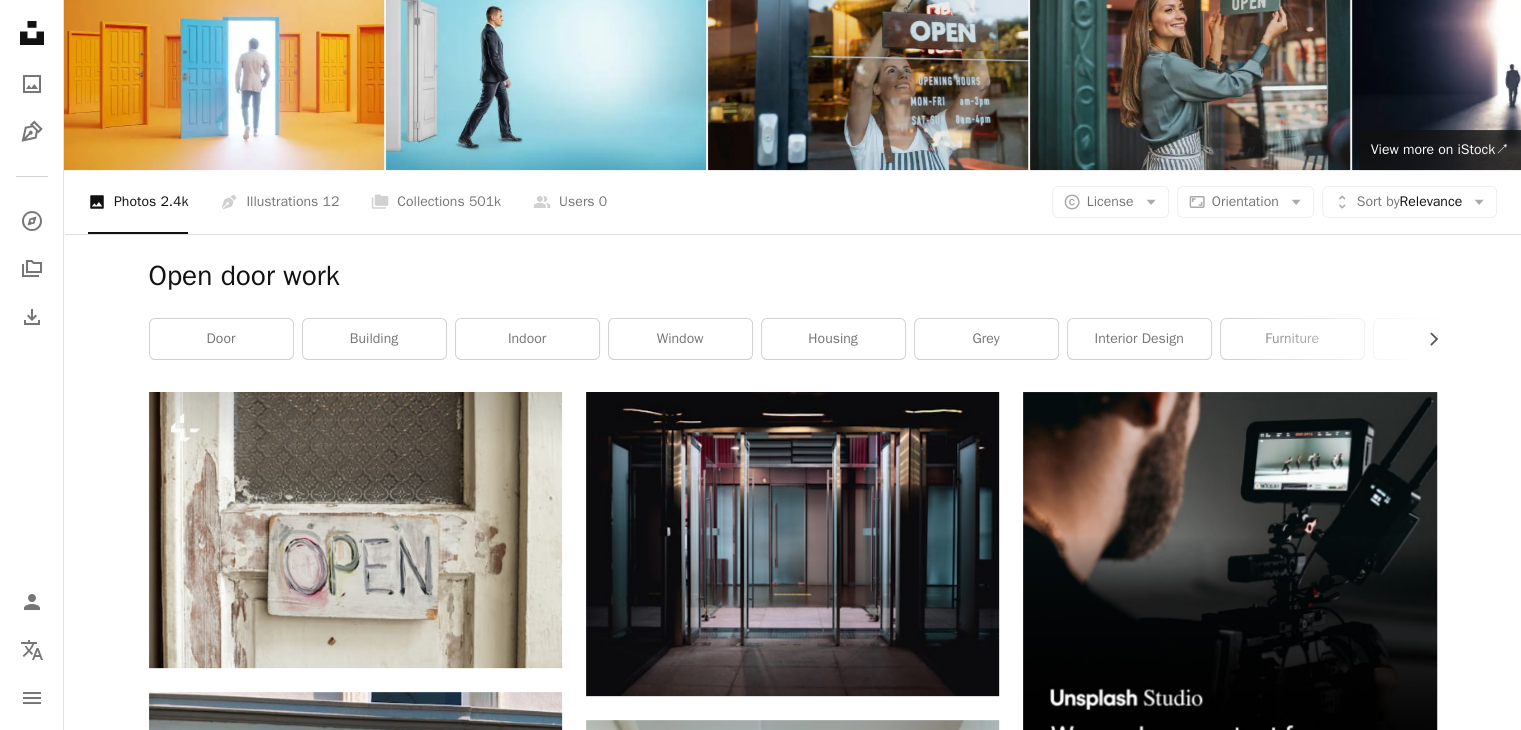 type on "*" 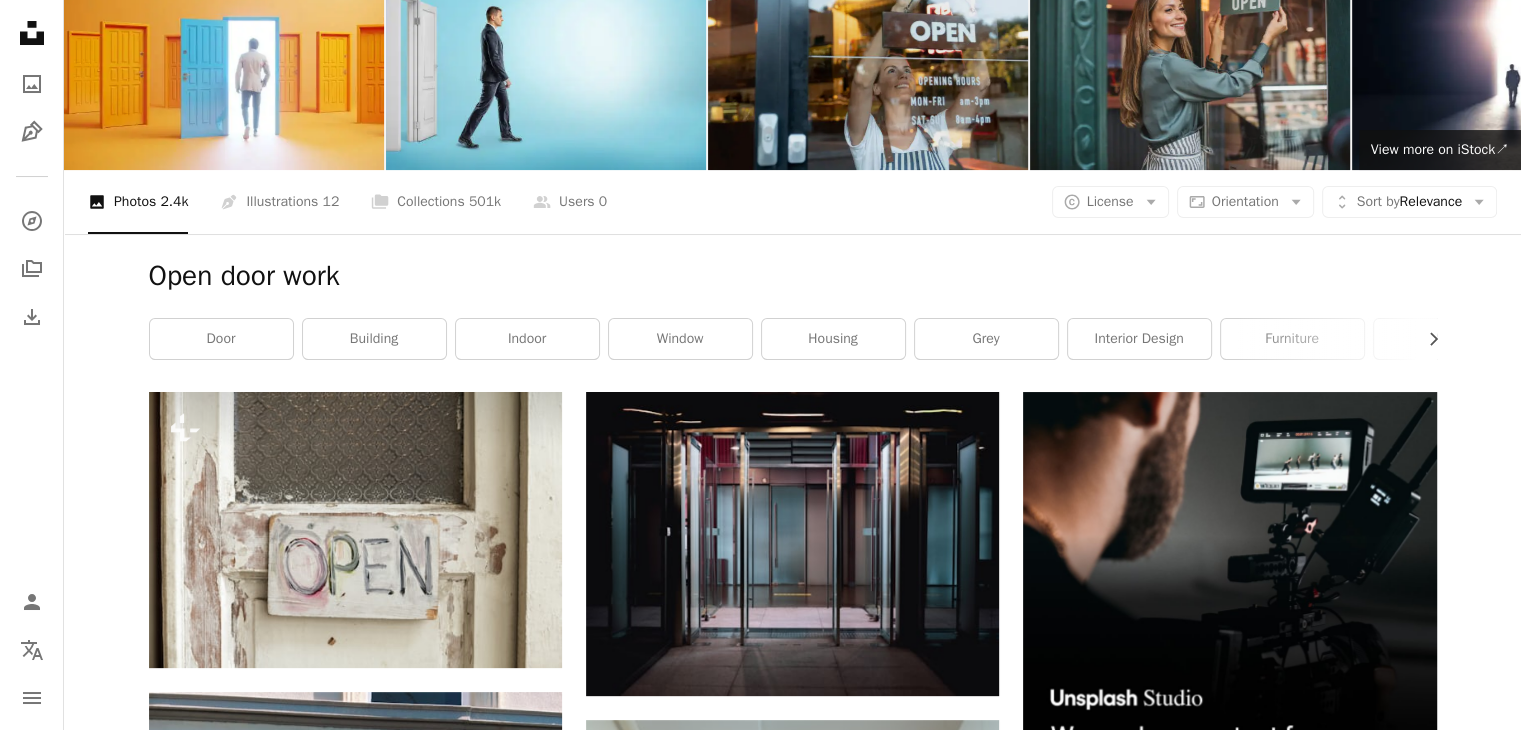 type on "**********" 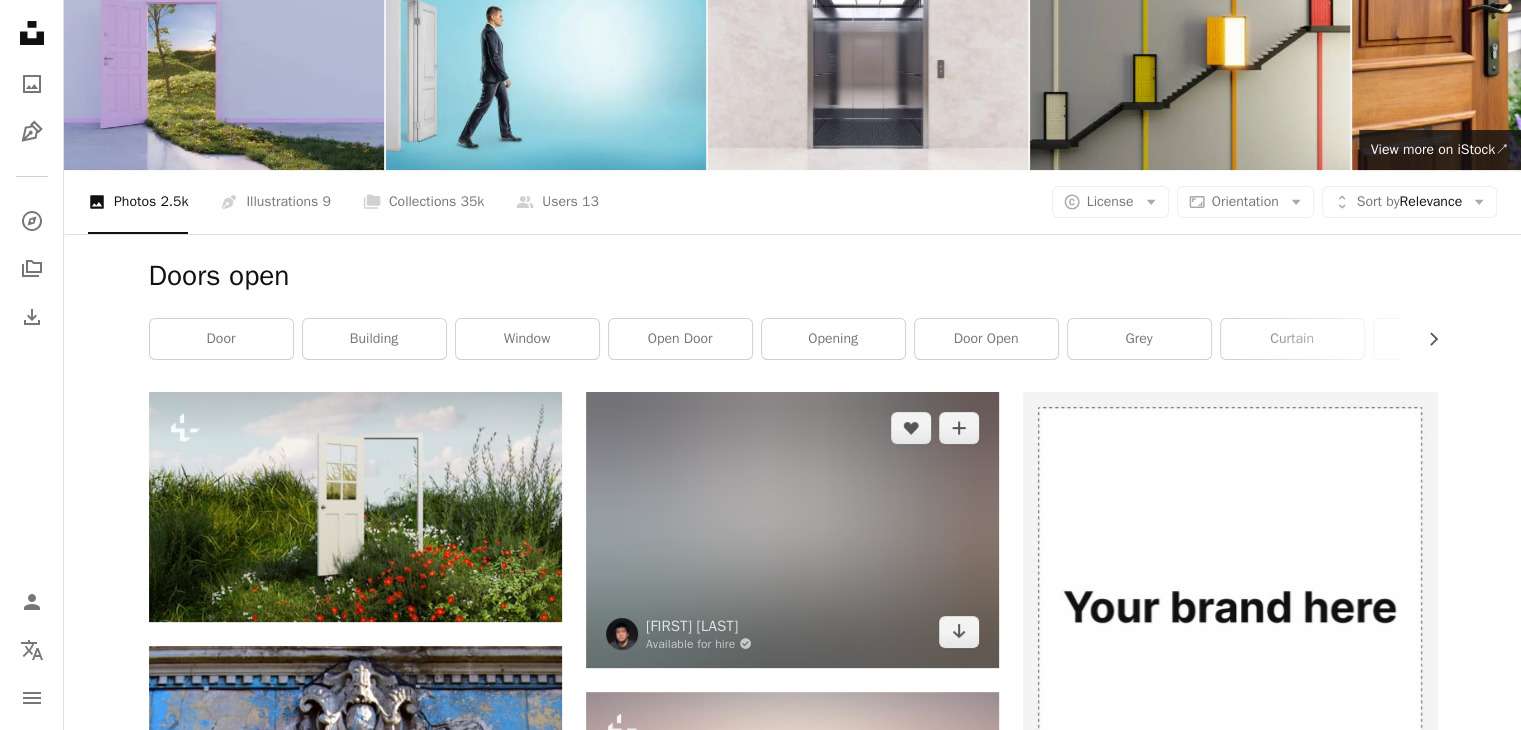 scroll, scrollTop: 2475, scrollLeft: 0, axis: vertical 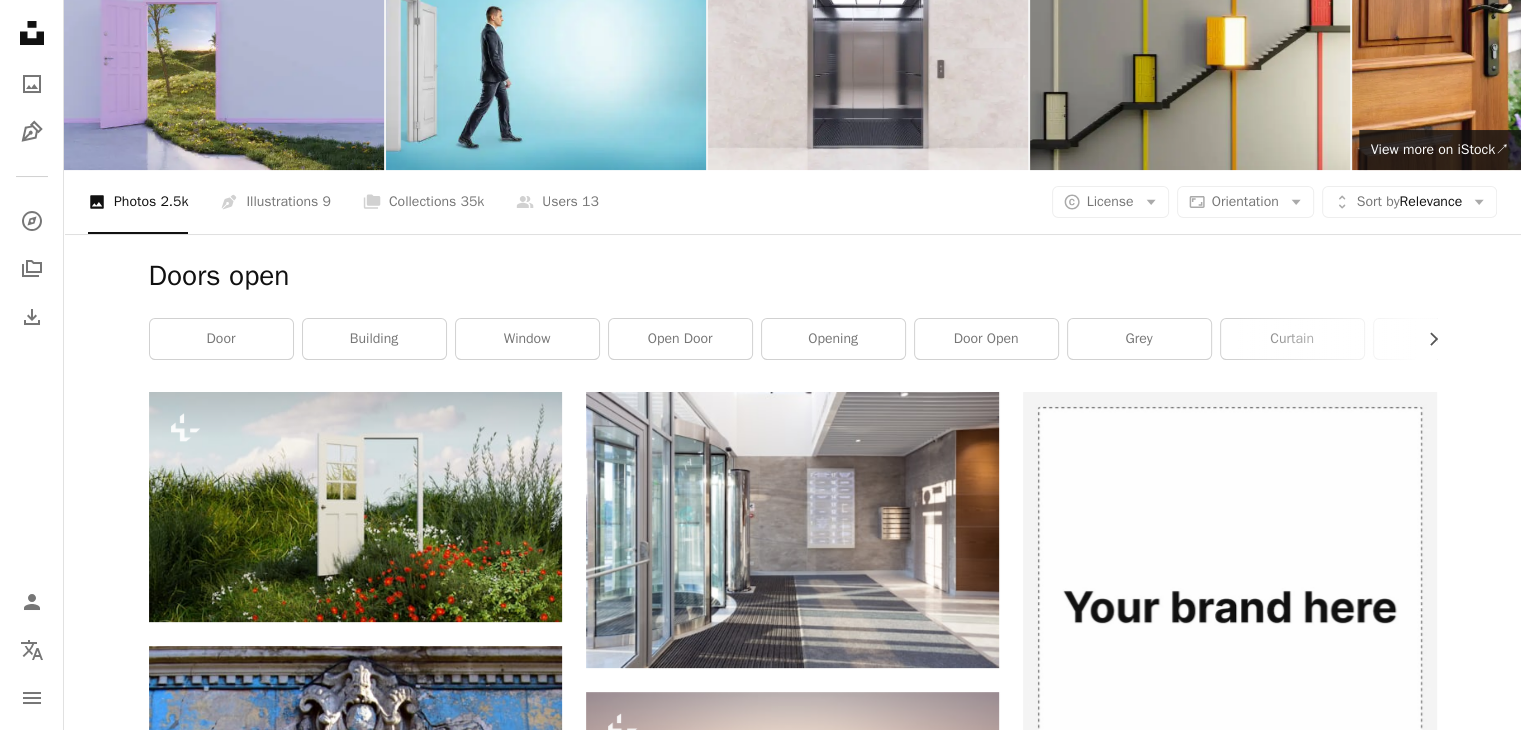 click at bounding box center [792, 2674] 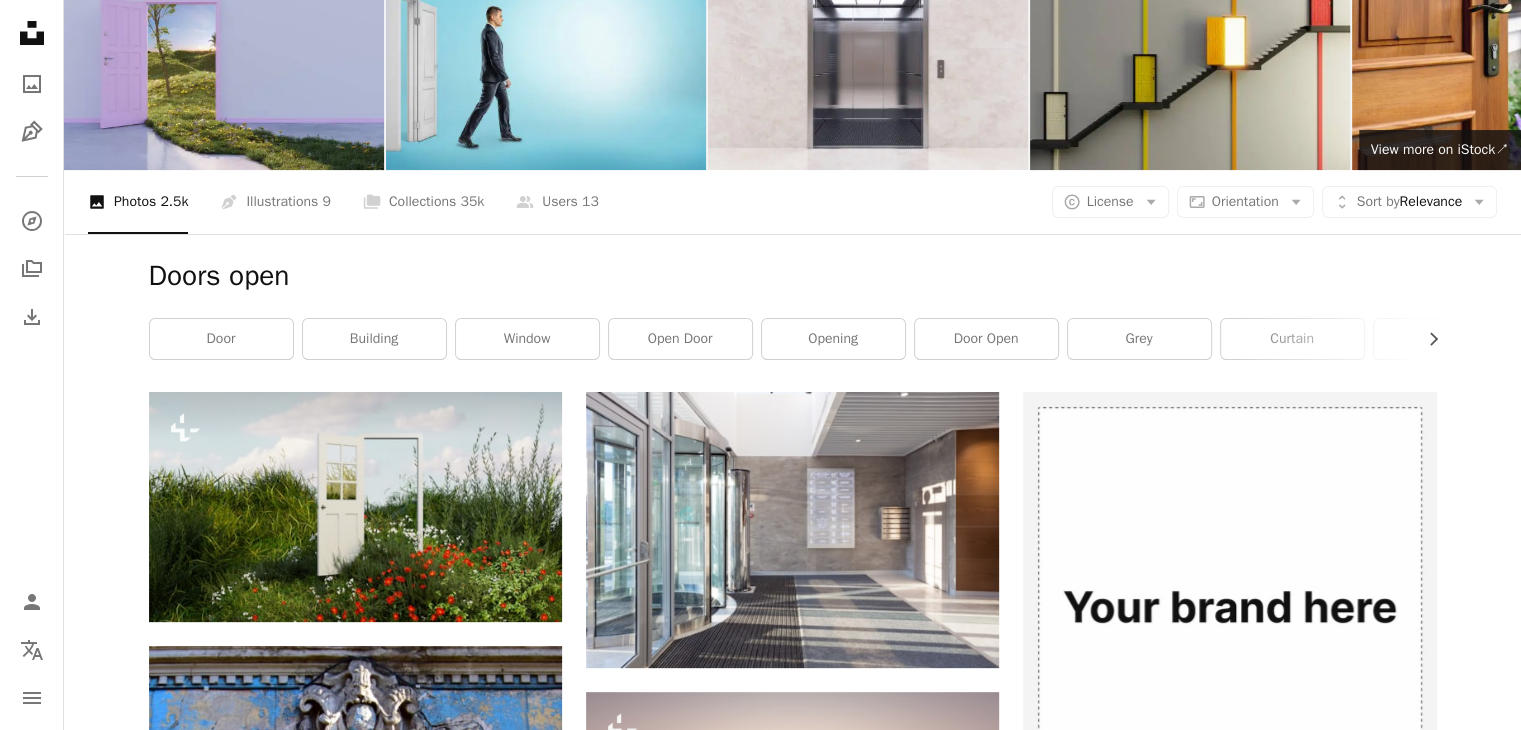 click at bounding box center (792, 2674) 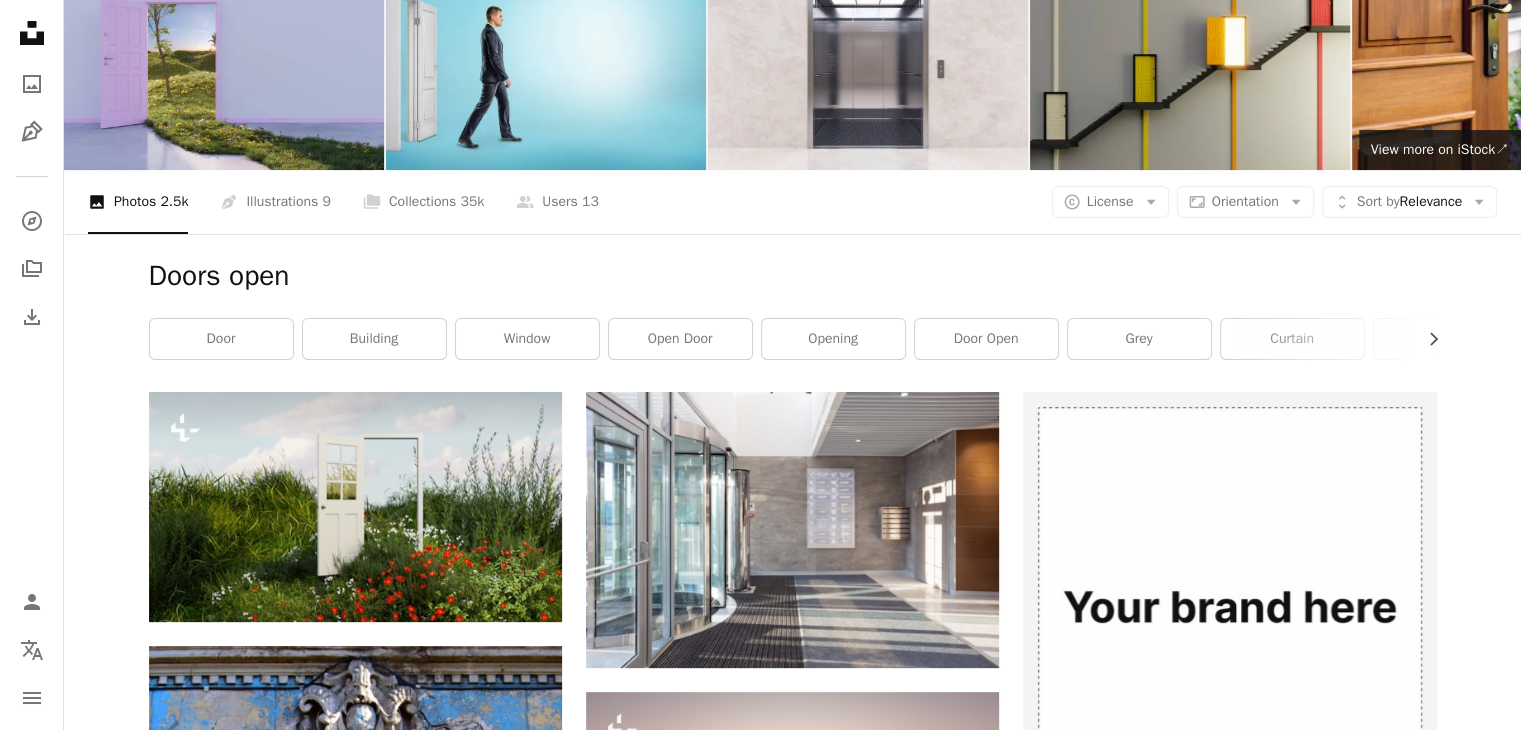 scroll, scrollTop: 54747, scrollLeft: 0, axis: vertical 